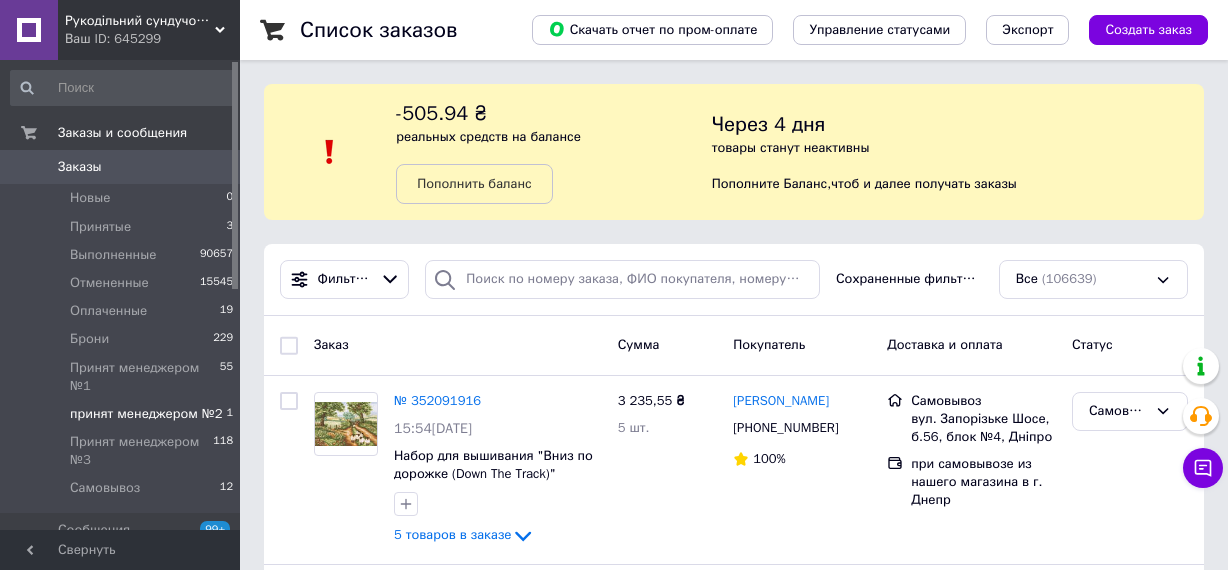 scroll, scrollTop: 0, scrollLeft: 0, axis: both 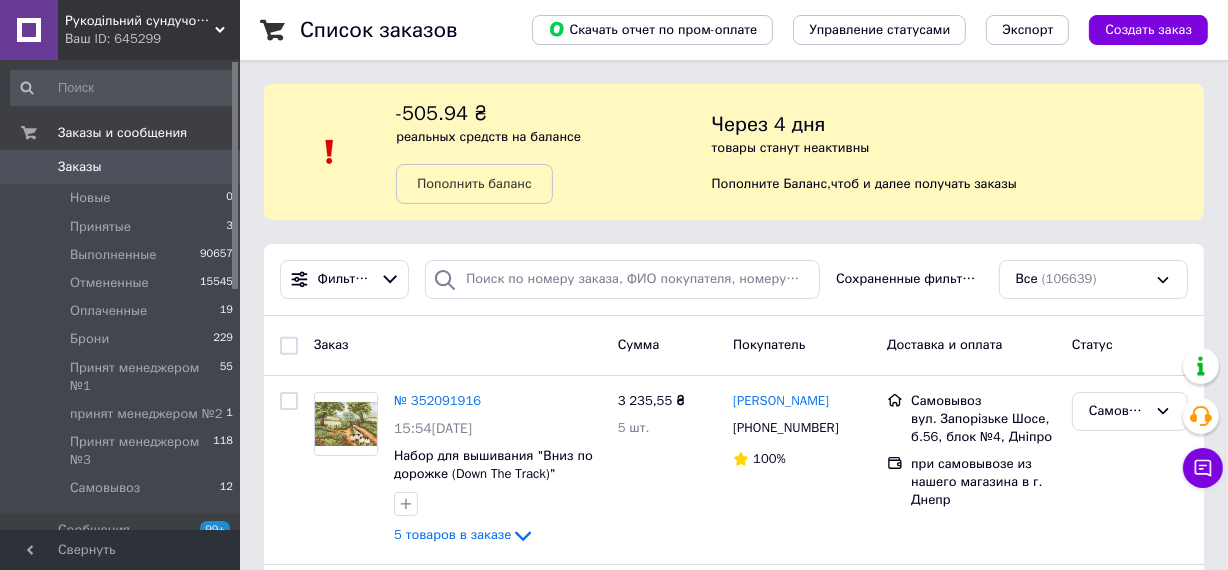 click on "Заказы" at bounding box center [80, 167] 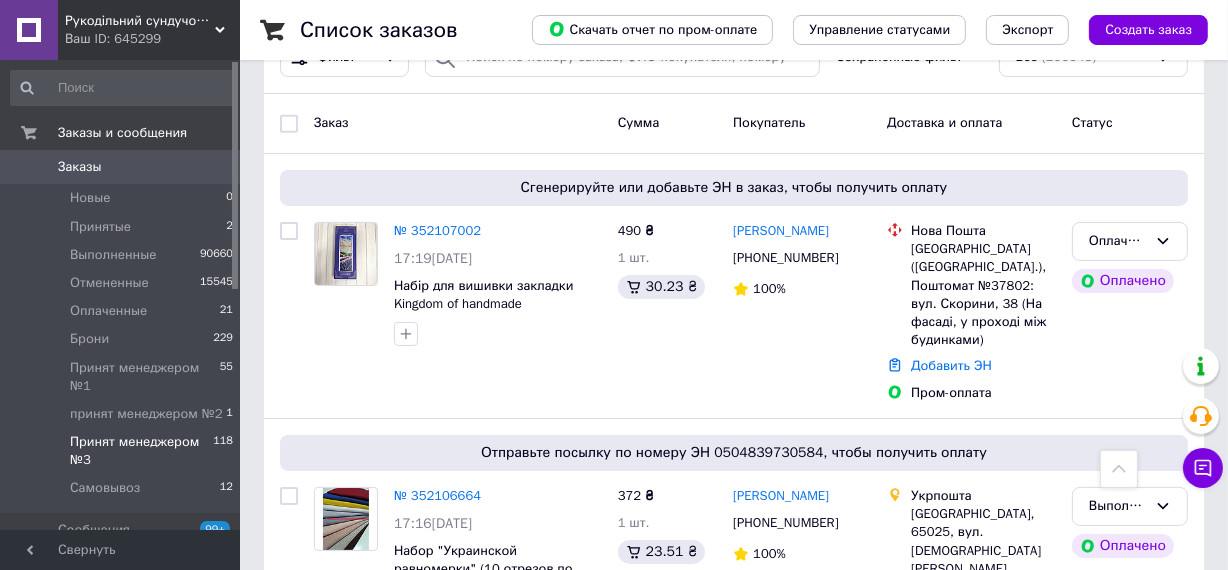 scroll, scrollTop: 181, scrollLeft: 0, axis: vertical 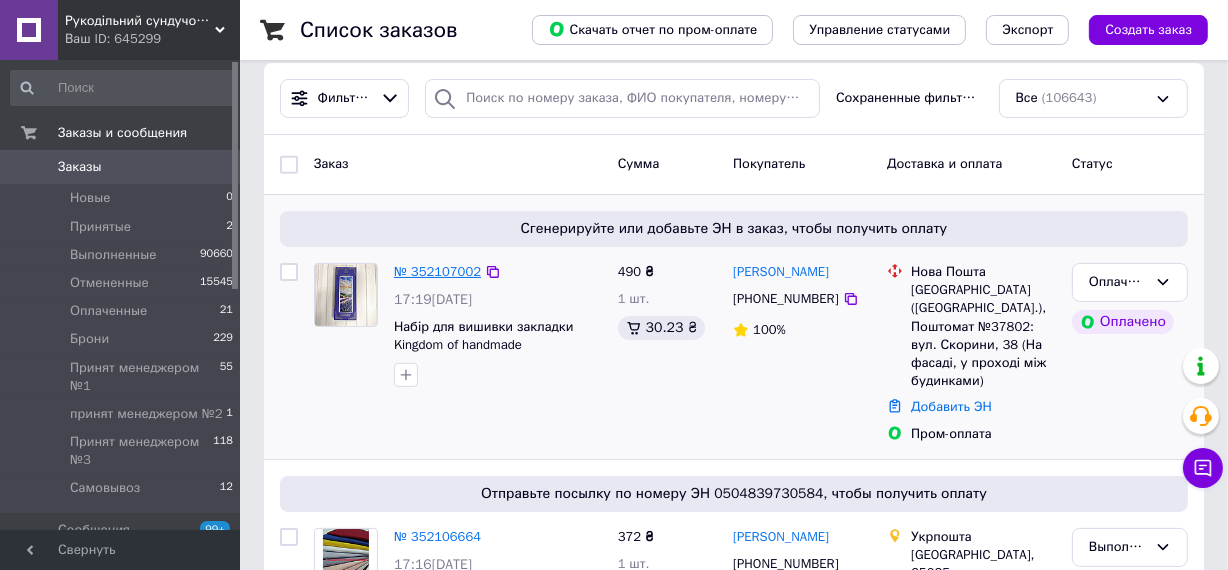 click on "№ 352107002" at bounding box center (437, 271) 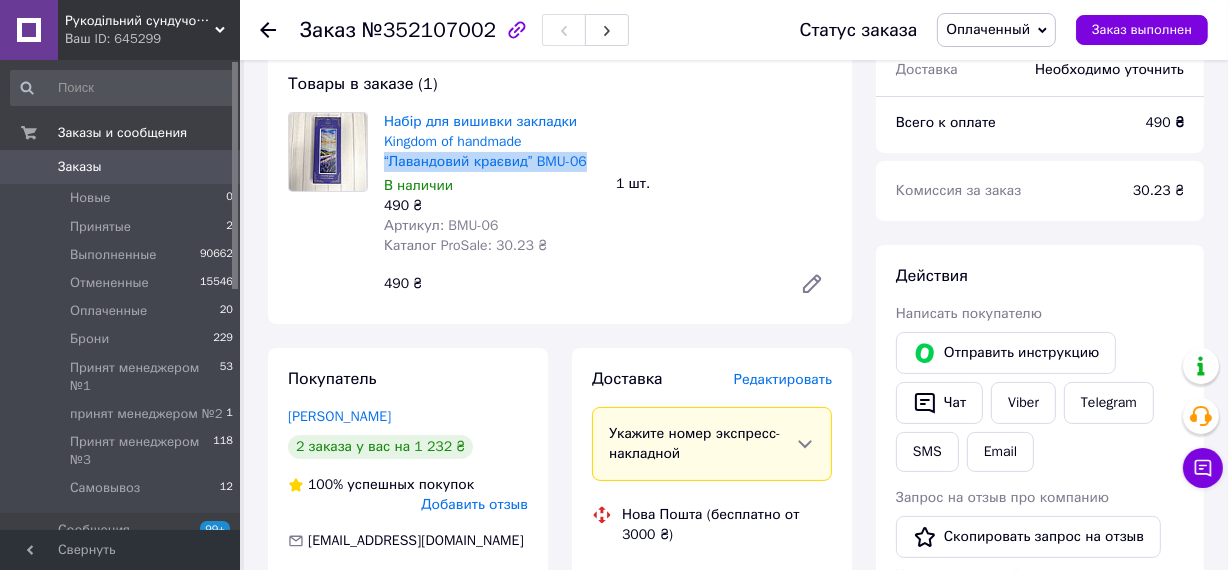 drag, startPoint x: 588, startPoint y: 160, endPoint x: 382, endPoint y: 165, distance: 206.06067 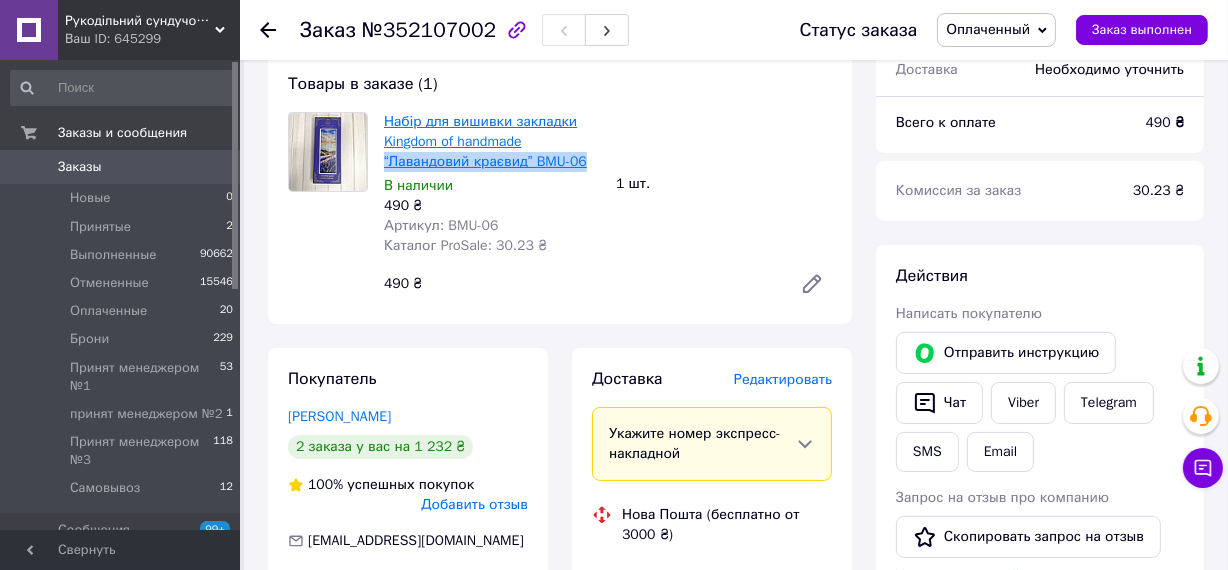 copy on "“Лавандовий краєвид” BMU-06" 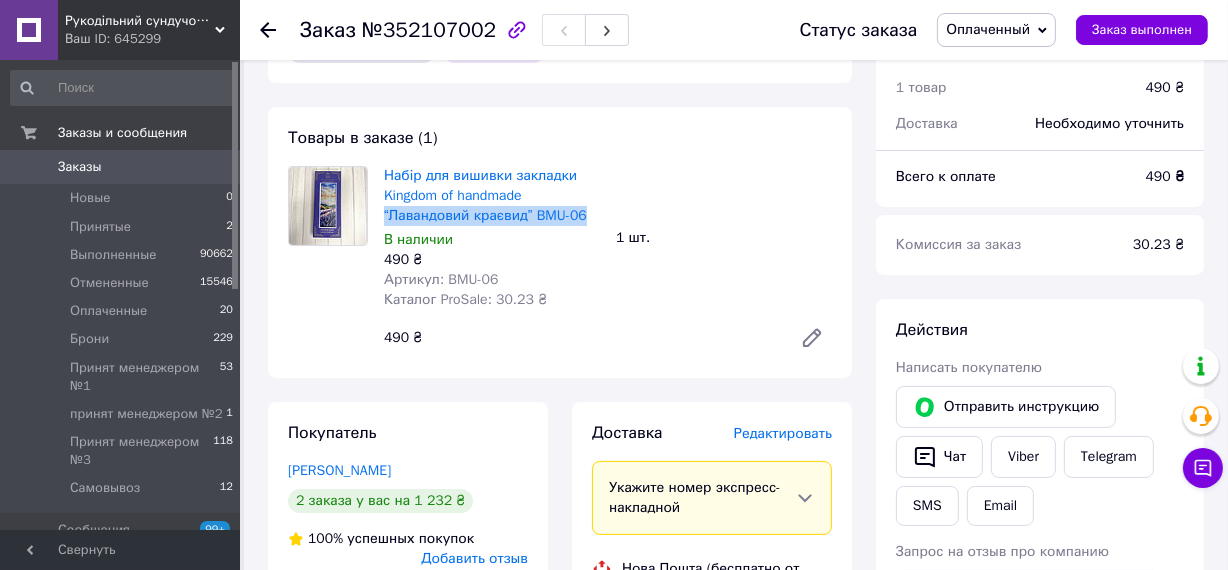 scroll, scrollTop: 0, scrollLeft: 0, axis: both 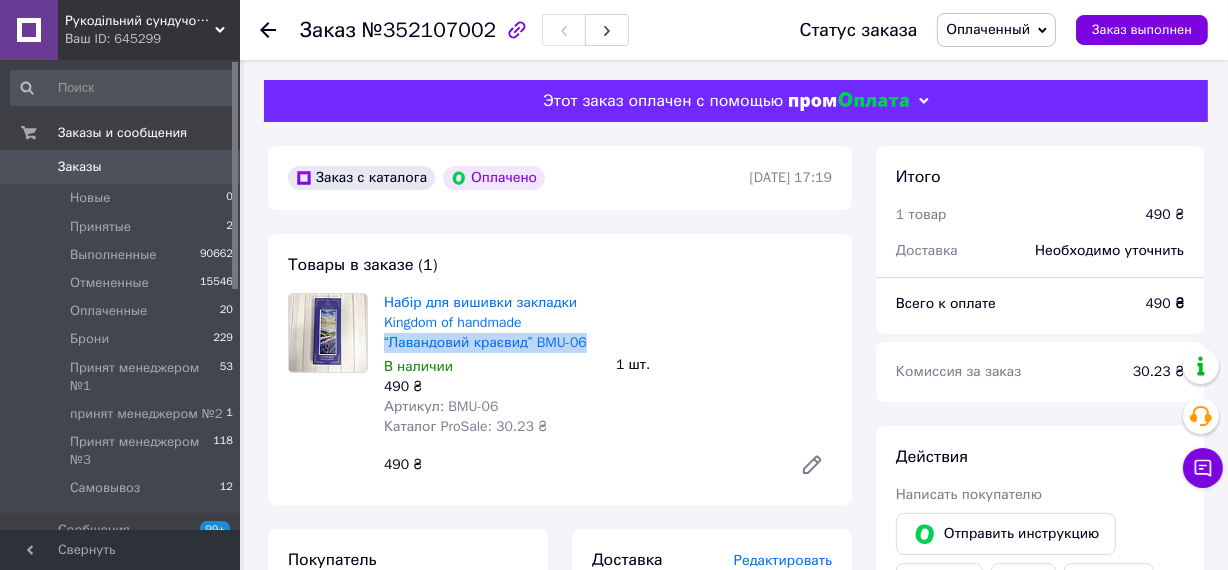 click on "Заказы" at bounding box center [80, 167] 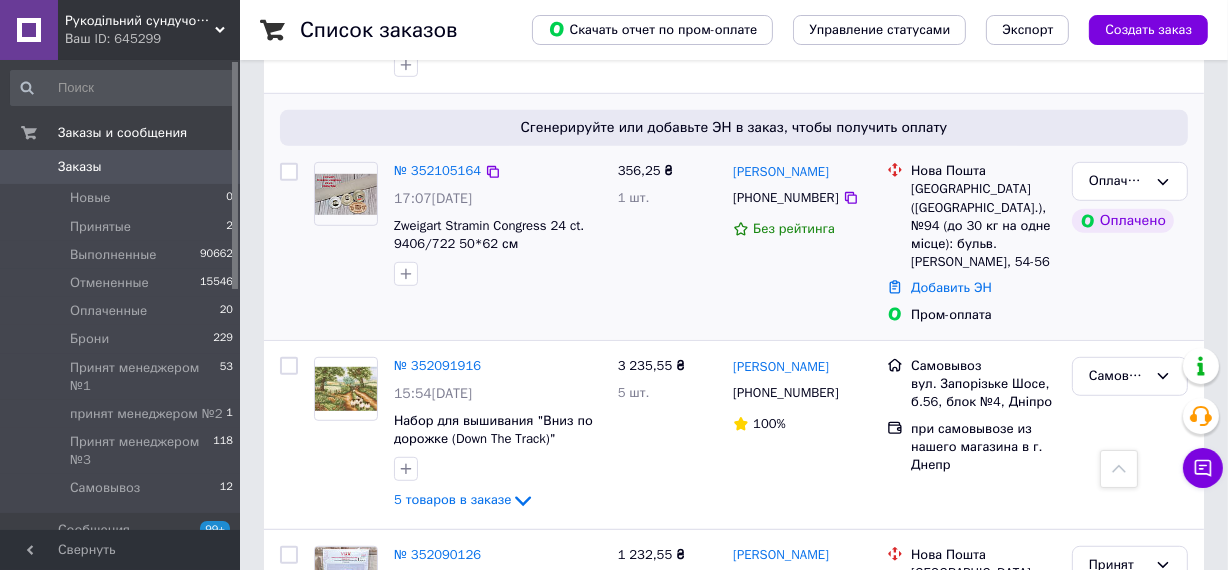 scroll, scrollTop: 1000, scrollLeft: 0, axis: vertical 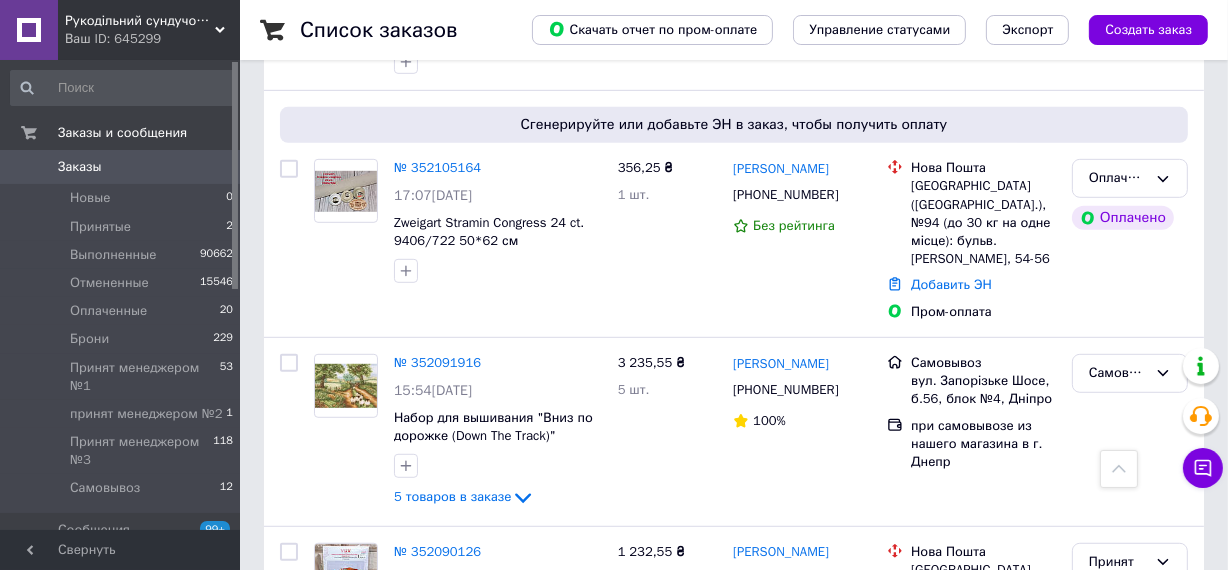 click on "Заказы" at bounding box center [80, 167] 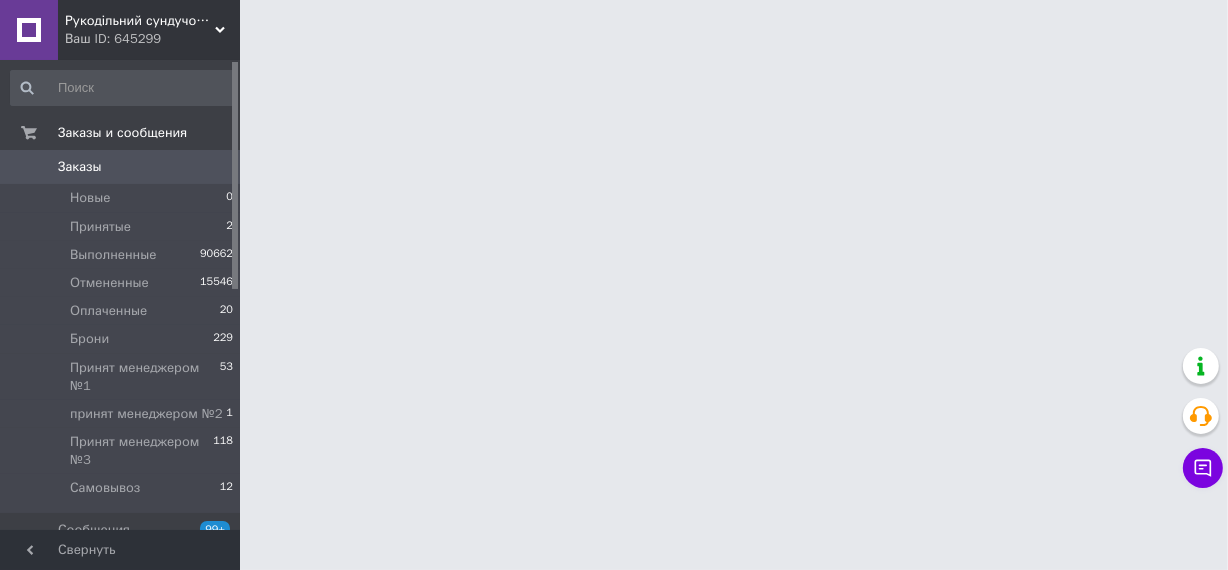 scroll, scrollTop: 0, scrollLeft: 0, axis: both 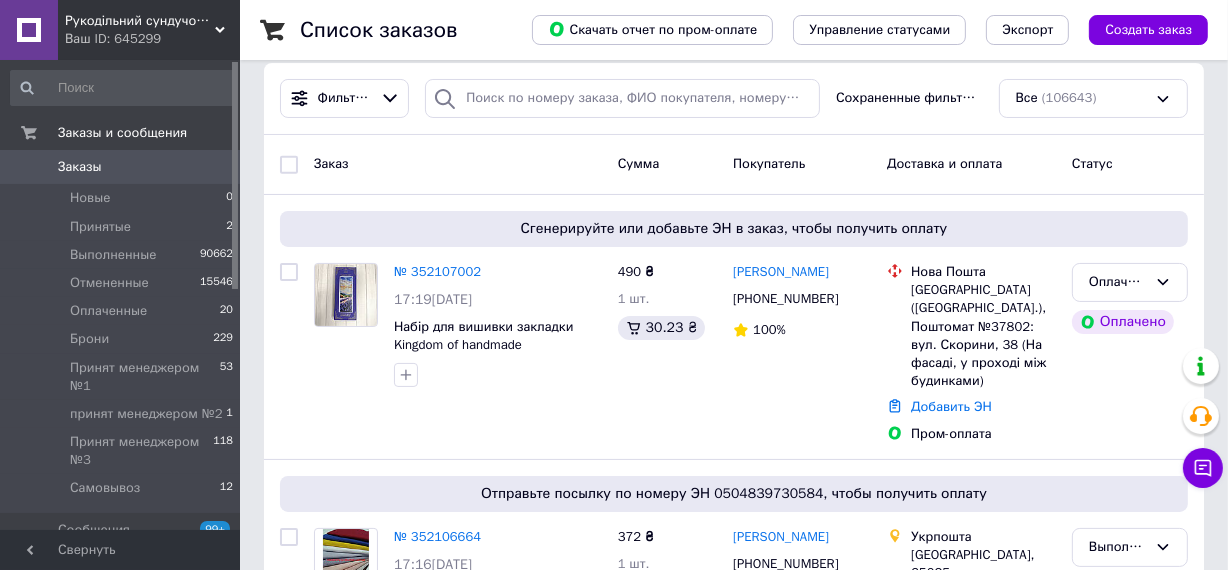 click on "Заказы" at bounding box center (80, 167) 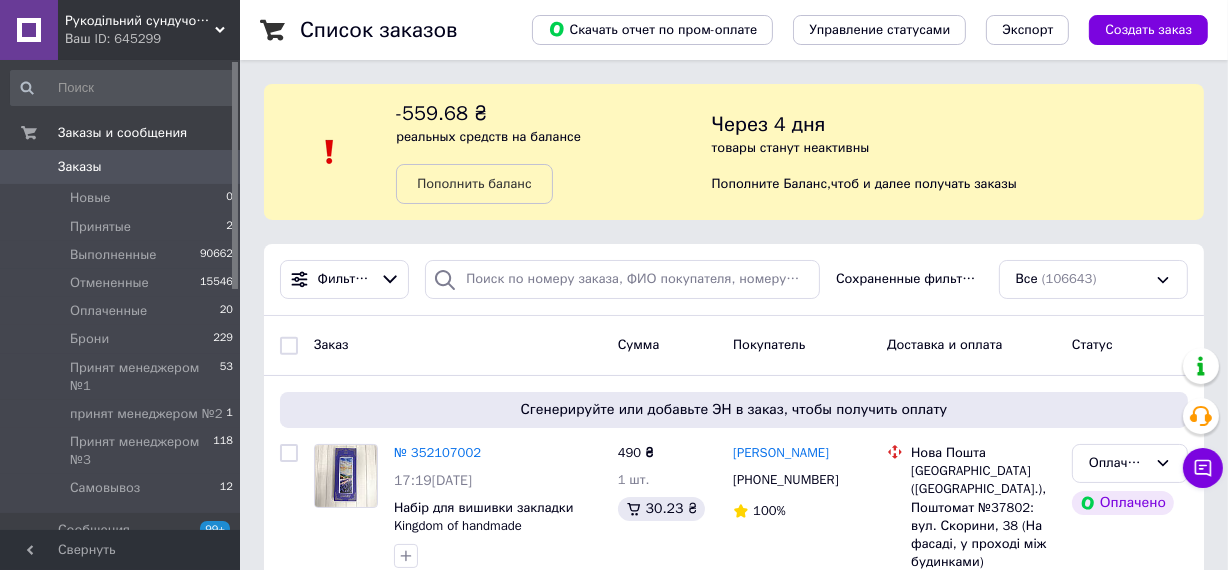 click on "Заказы" at bounding box center [121, 167] 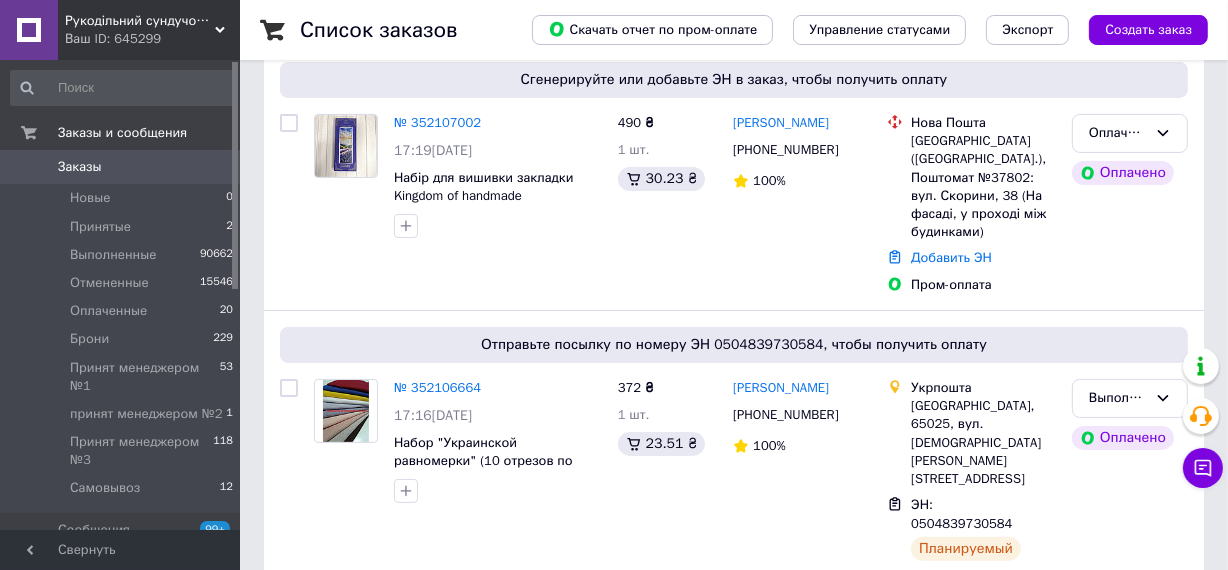 scroll, scrollTop: 363, scrollLeft: 0, axis: vertical 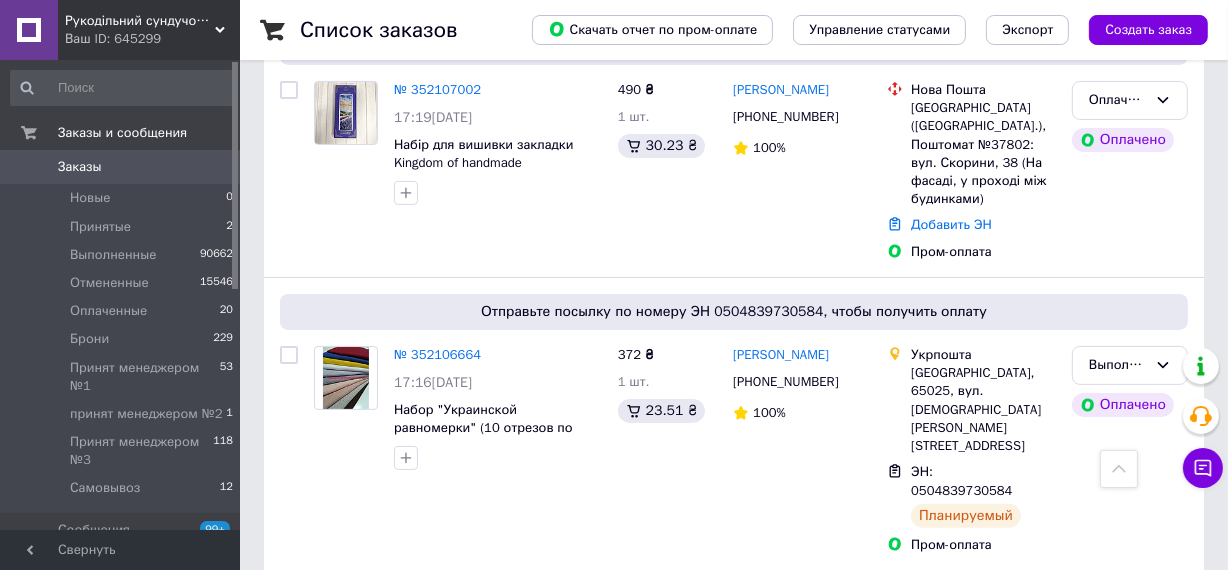 click on "Заказы" at bounding box center (80, 167) 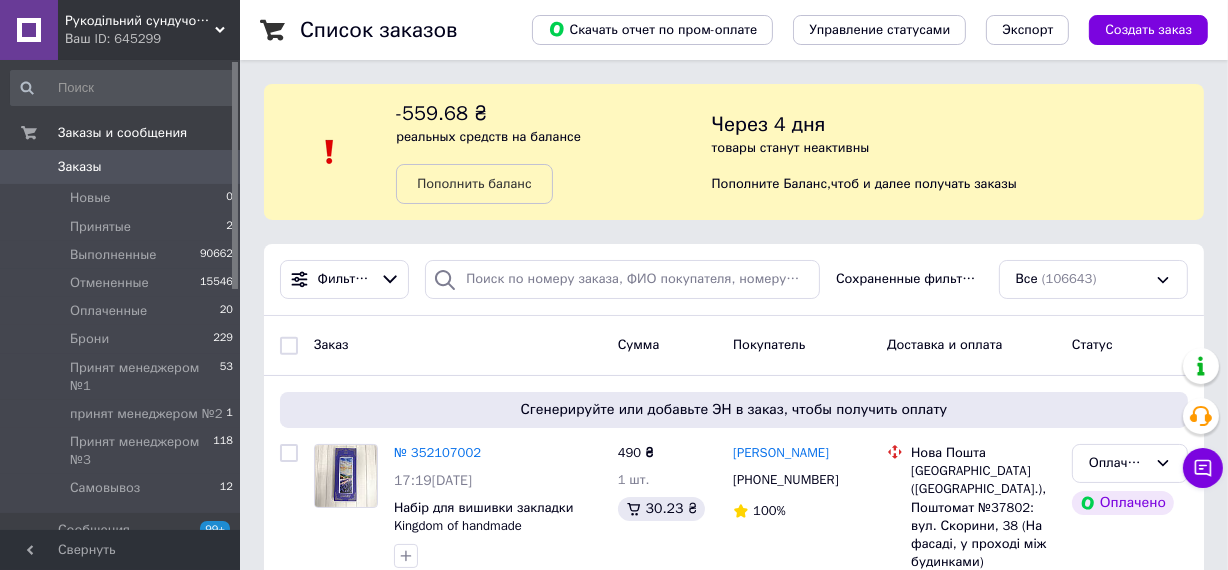 click on "Заказы" at bounding box center [80, 167] 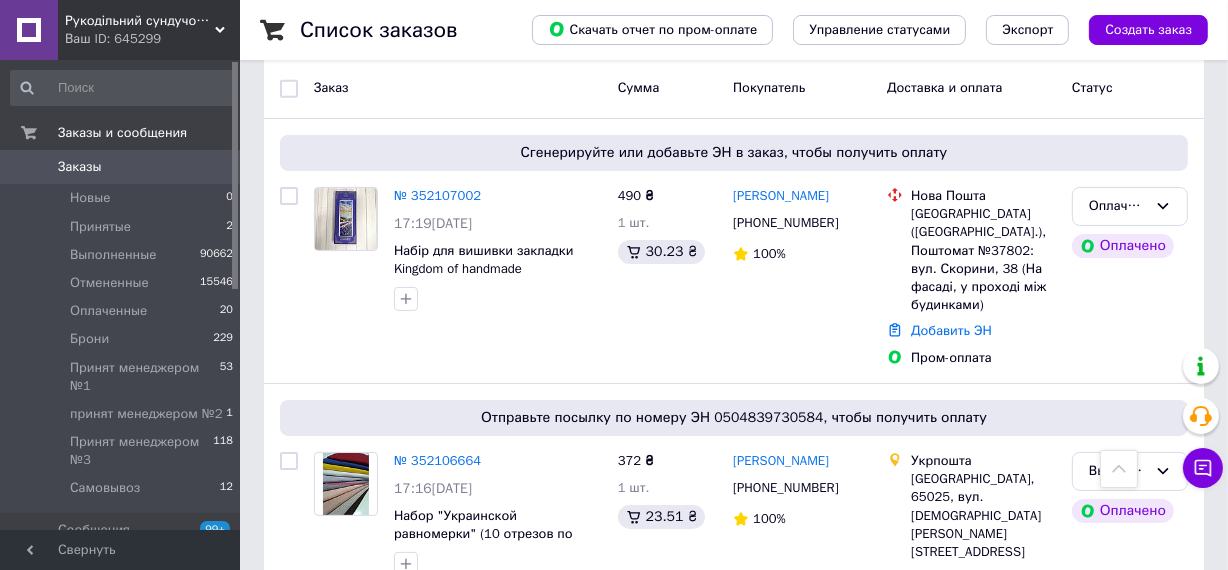 scroll, scrollTop: 181, scrollLeft: 0, axis: vertical 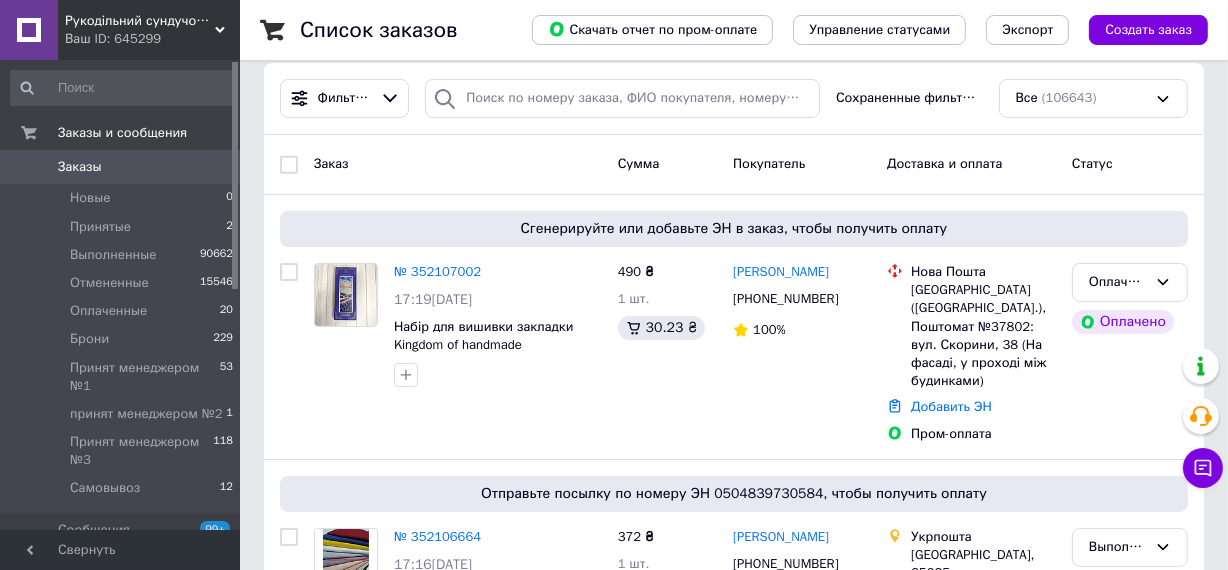 click on "Заказы" at bounding box center [121, 167] 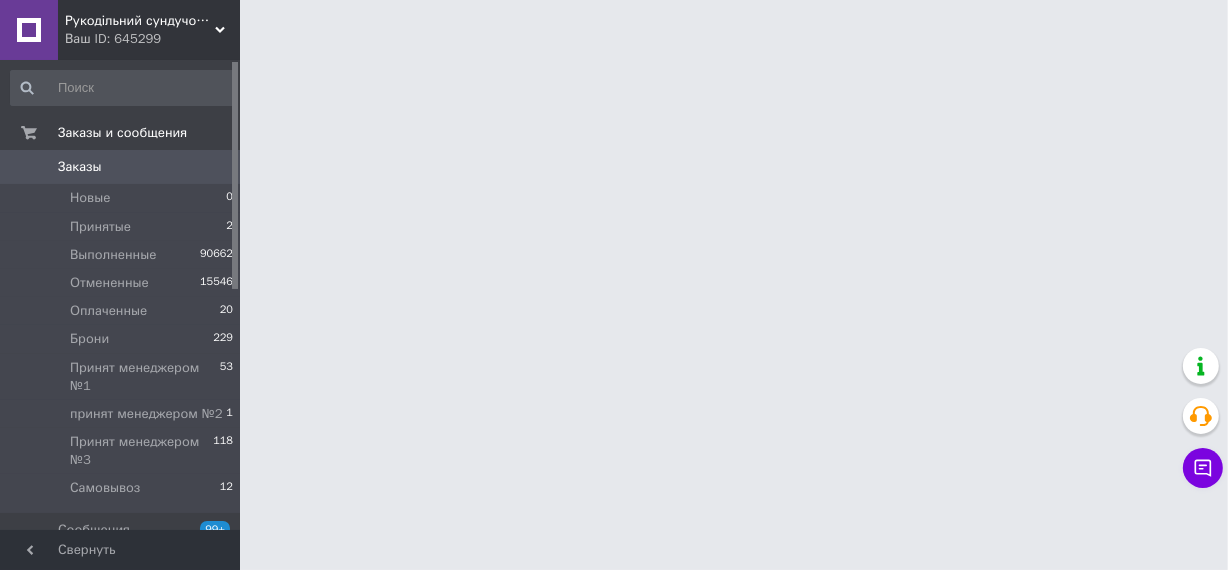 scroll, scrollTop: 0, scrollLeft: 0, axis: both 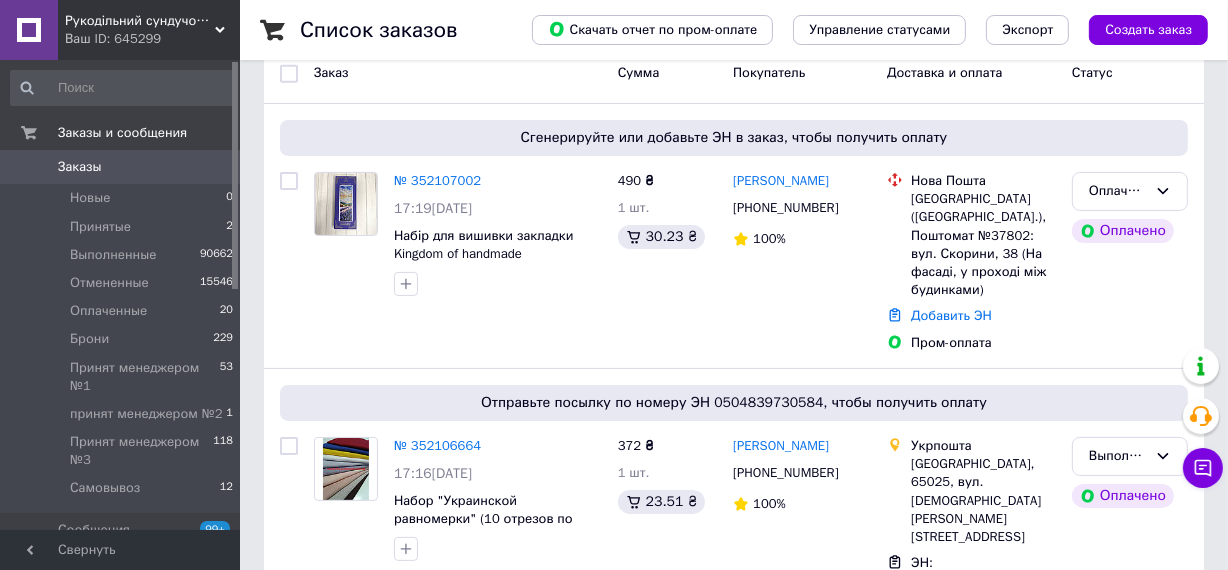 click on "Заказы" at bounding box center [80, 167] 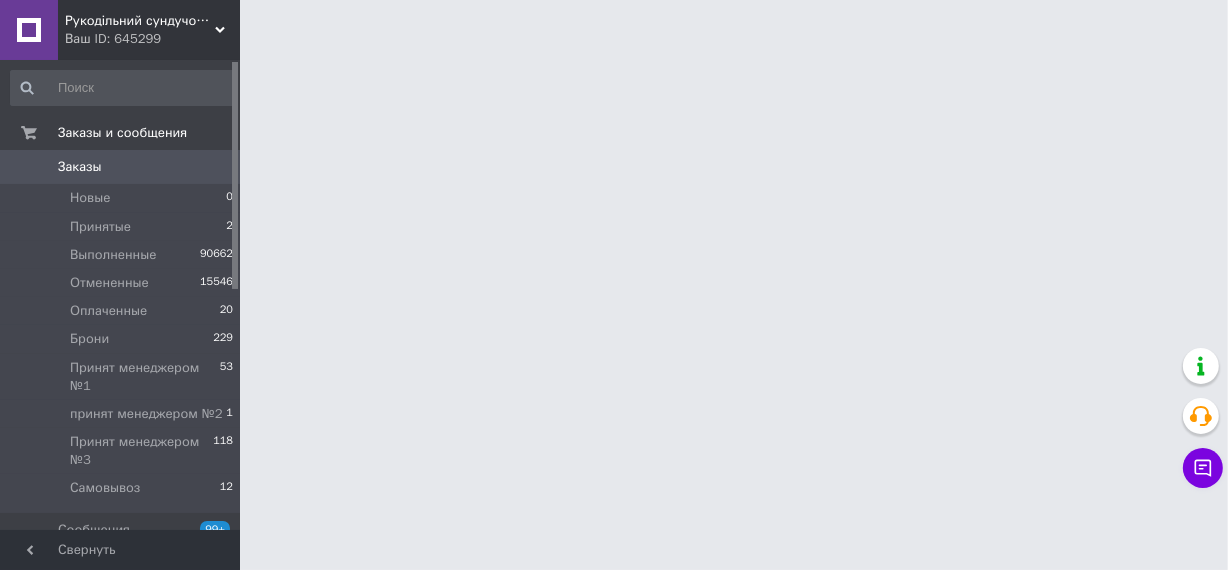 scroll, scrollTop: 0, scrollLeft: 0, axis: both 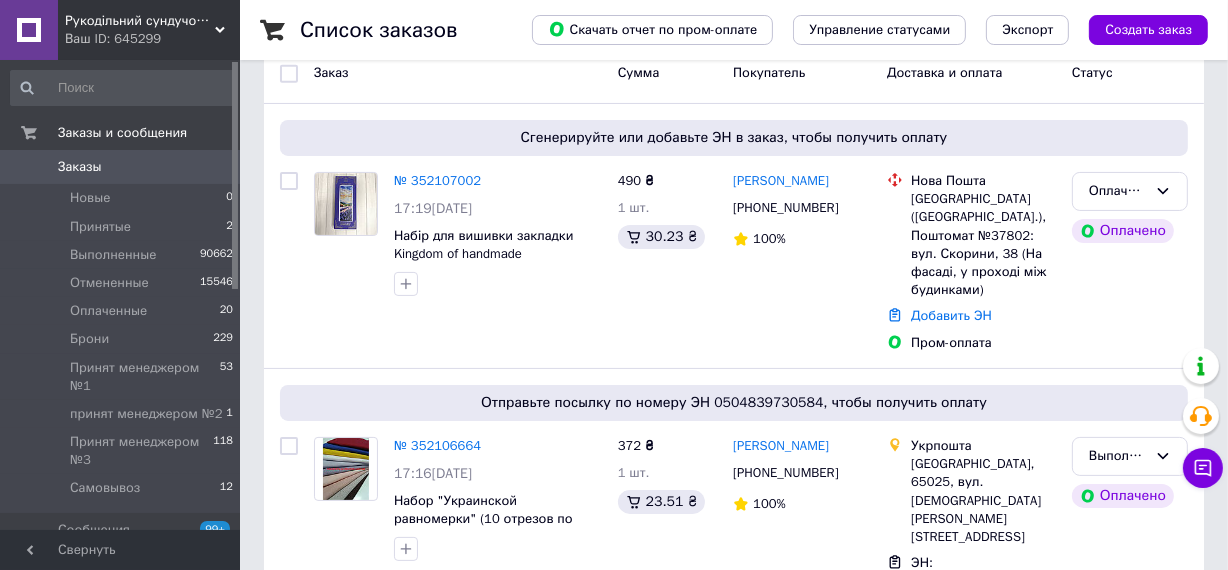 click on "Заказы" at bounding box center (80, 167) 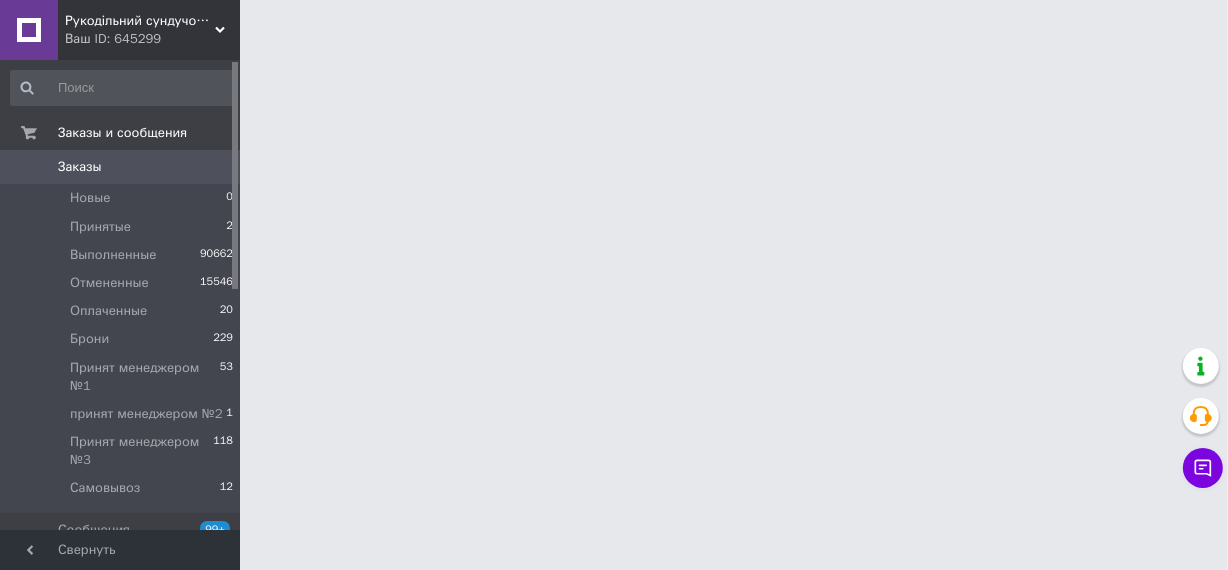 scroll, scrollTop: 0, scrollLeft: 0, axis: both 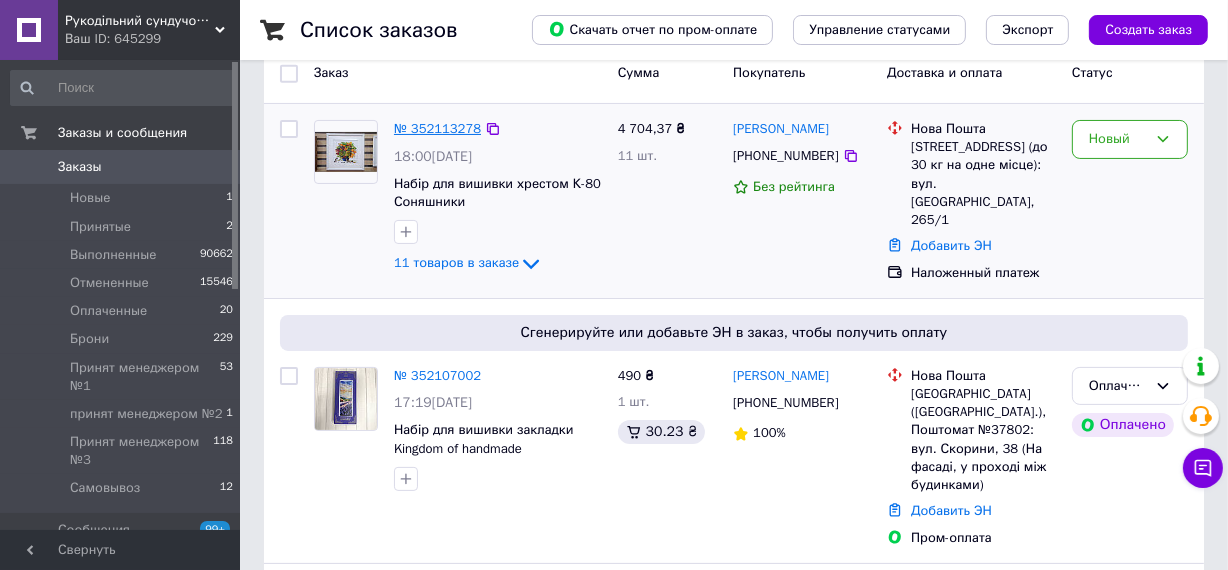 click on "№ 352113278" at bounding box center [437, 128] 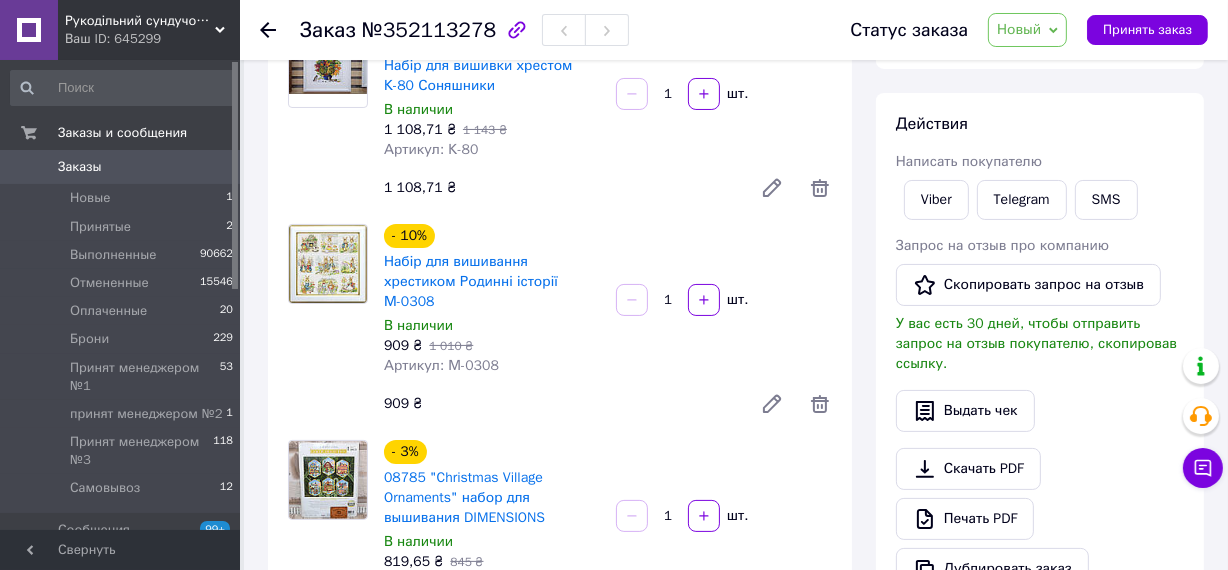 scroll, scrollTop: 0, scrollLeft: 0, axis: both 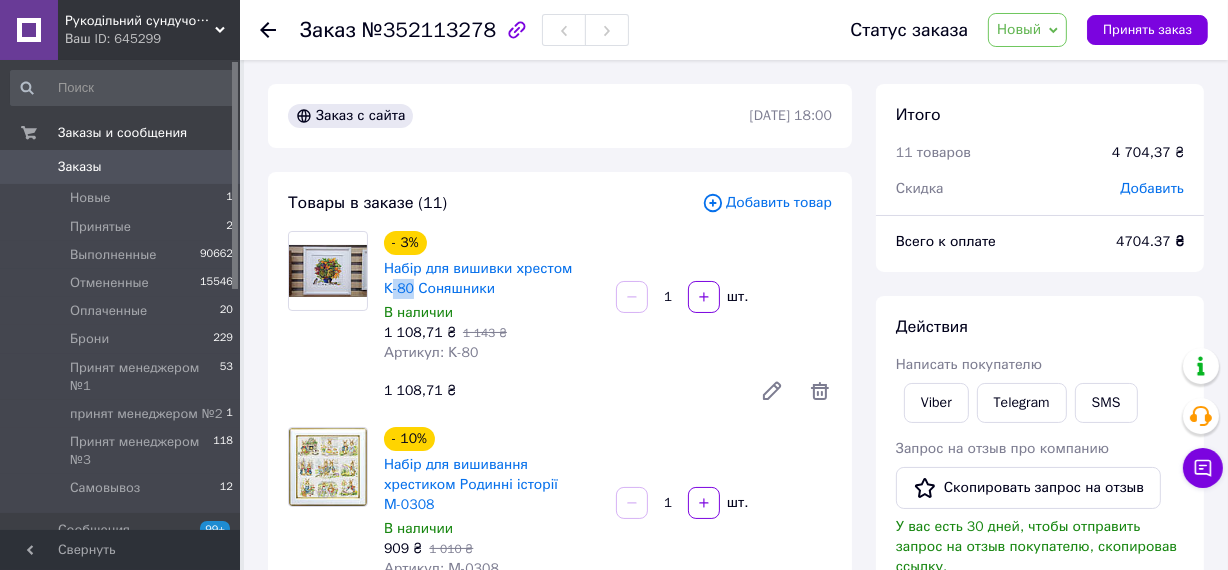 drag, startPoint x: 577, startPoint y: 267, endPoint x: 599, endPoint y: 270, distance: 22.203604 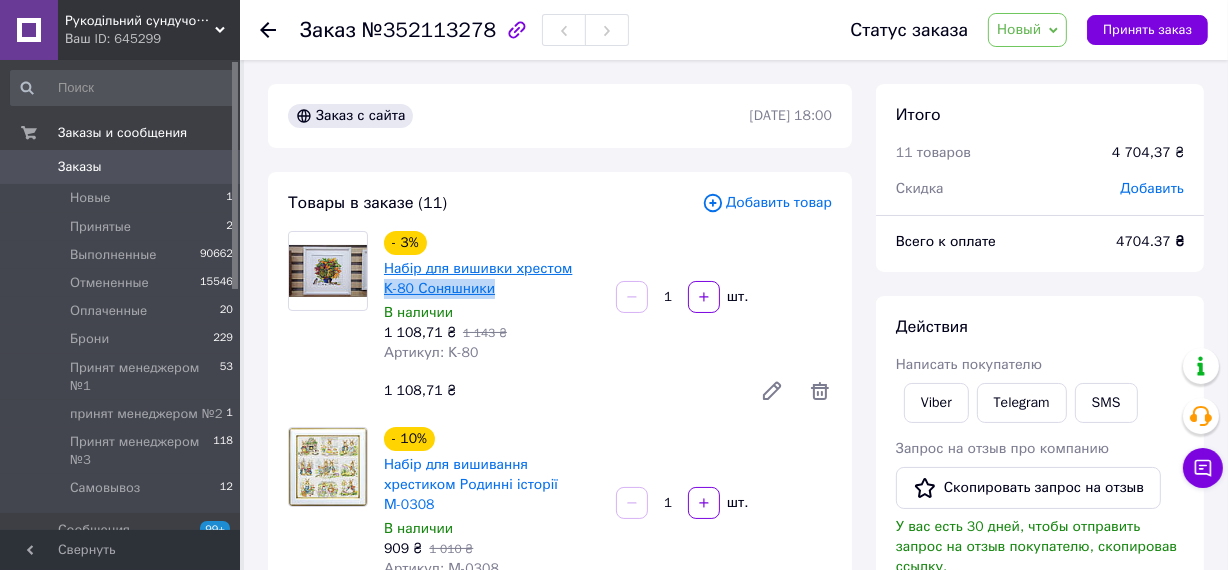 drag, startPoint x: 464, startPoint y: 290, endPoint x: 570, endPoint y: 274, distance: 107.200745 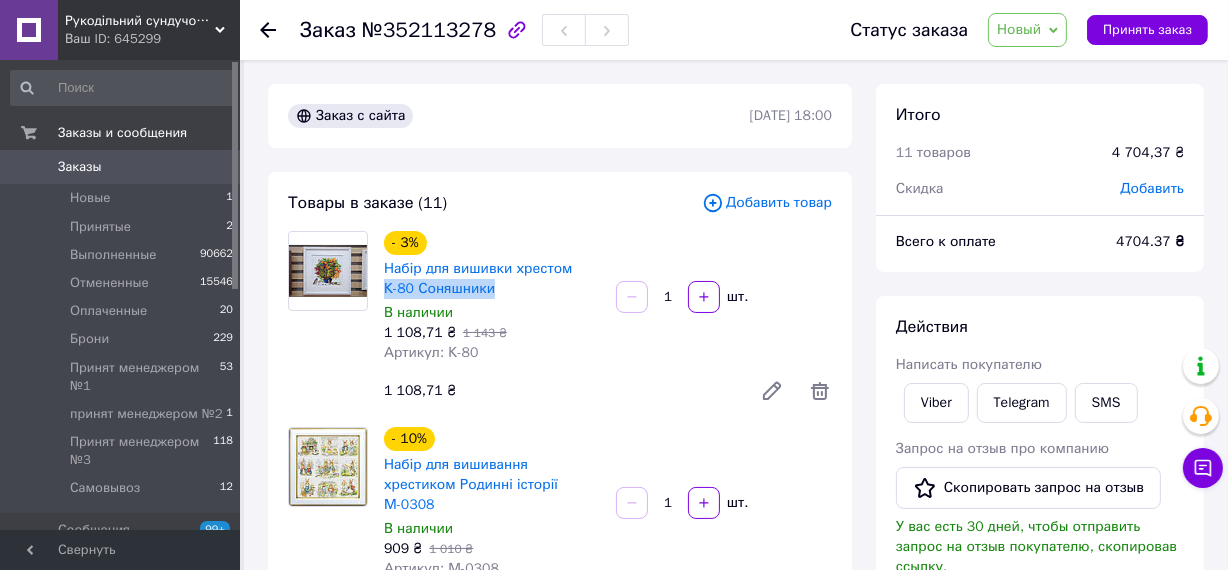 copy on "К-80 Соняшники" 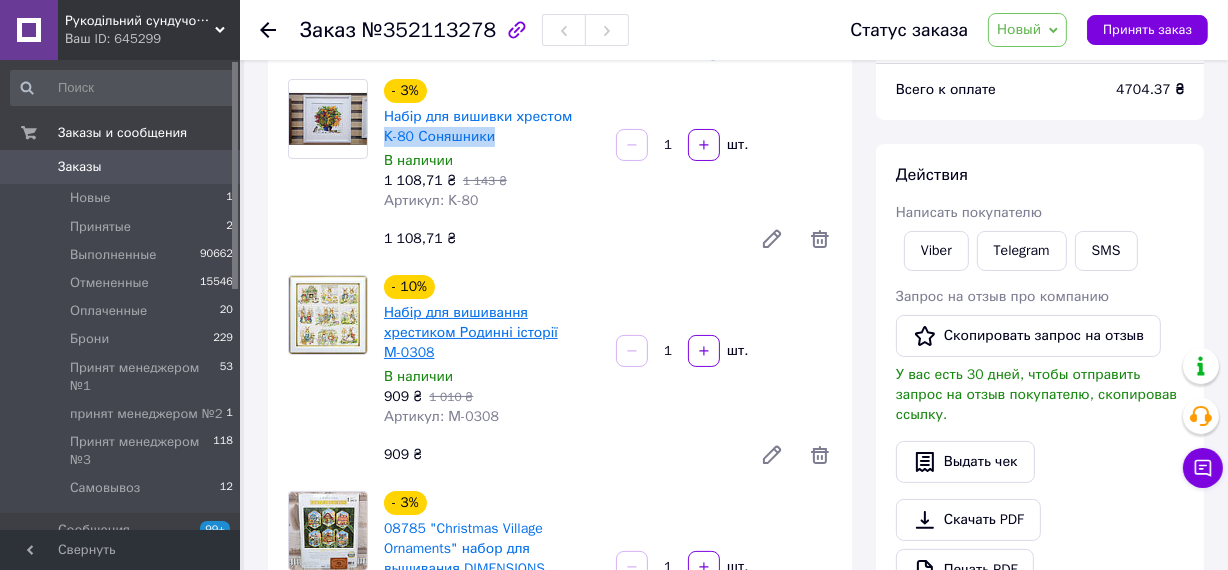 scroll, scrollTop: 181, scrollLeft: 0, axis: vertical 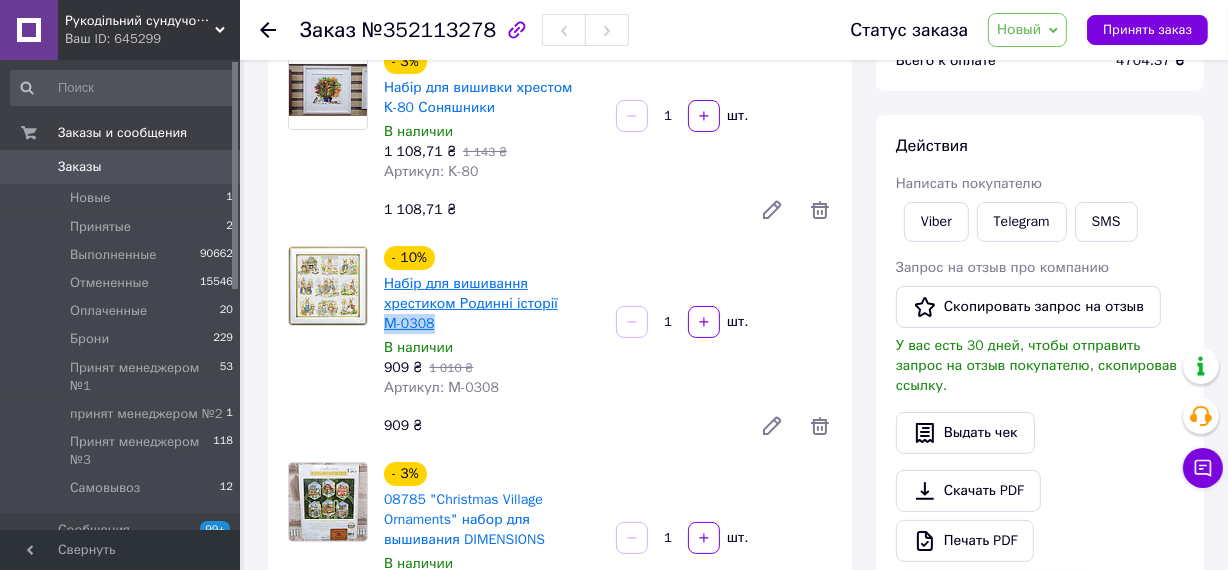 drag, startPoint x: 534, startPoint y: 299, endPoint x: 482, endPoint y: 303, distance: 52.153618 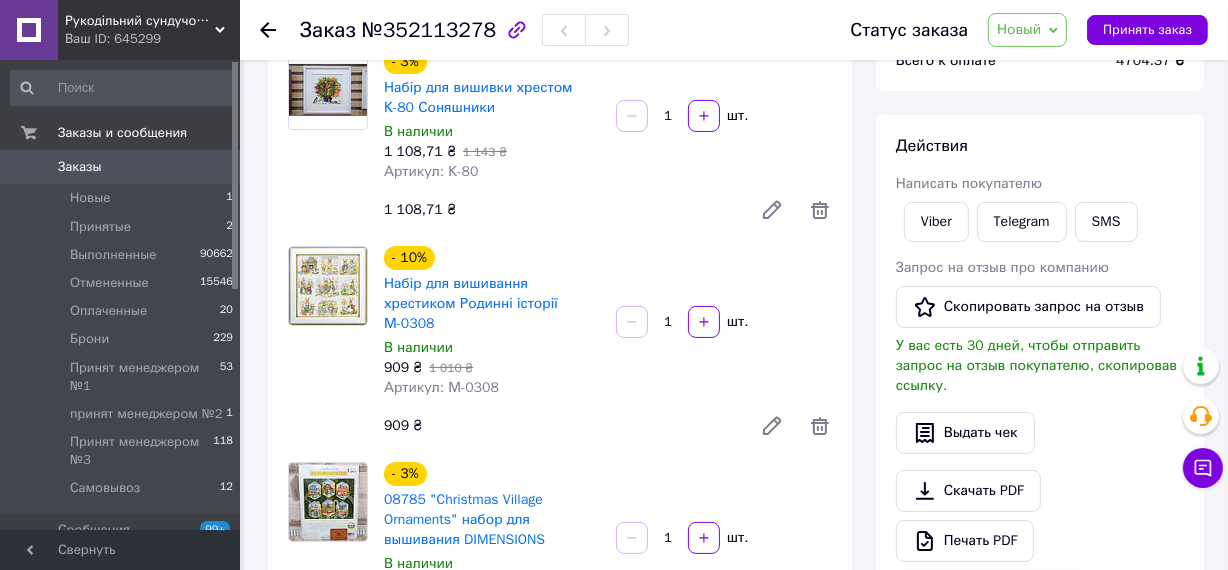 click on "909 ₴   1 010 ₴" at bounding box center [492, 368] 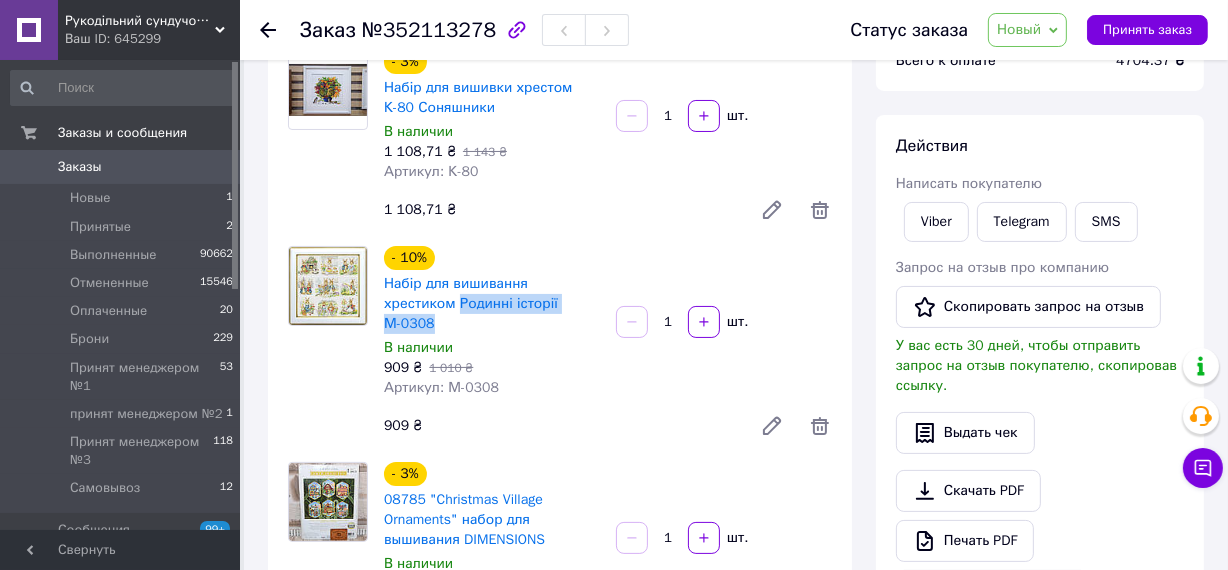 drag, startPoint x: 534, startPoint y: 301, endPoint x: 378, endPoint y: 296, distance: 156.08011 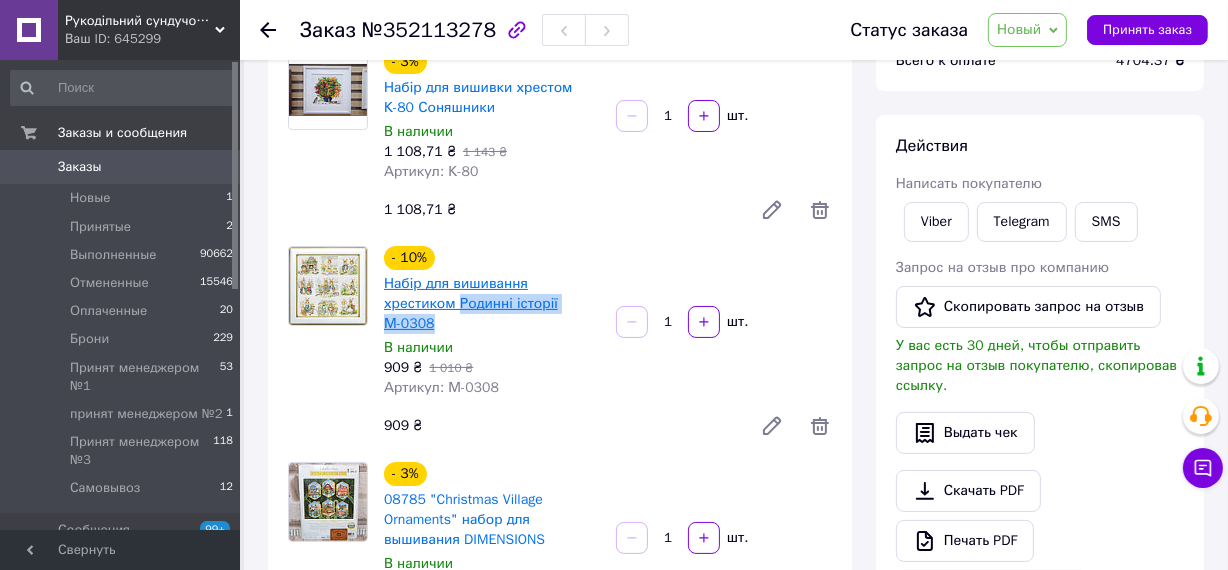 copy on "Родинні історії М-0308" 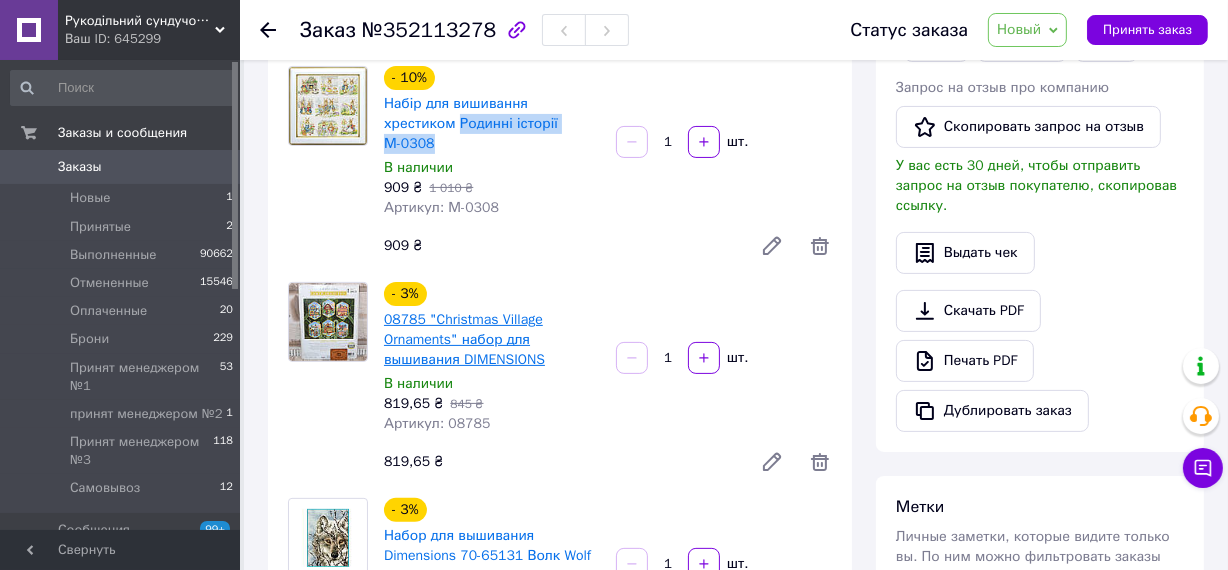 scroll, scrollTop: 363, scrollLeft: 0, axis: vertical 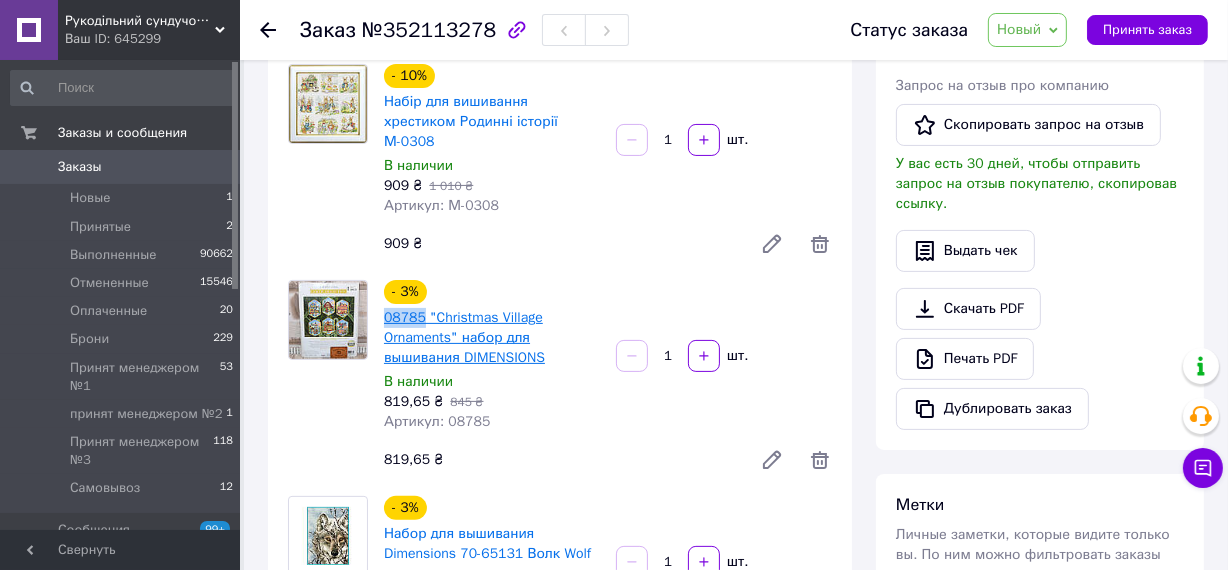 drag, startPoint x: 384, startPoint y: 296, endPoint x: 420, endPoint y: 298, distance: 36.05551 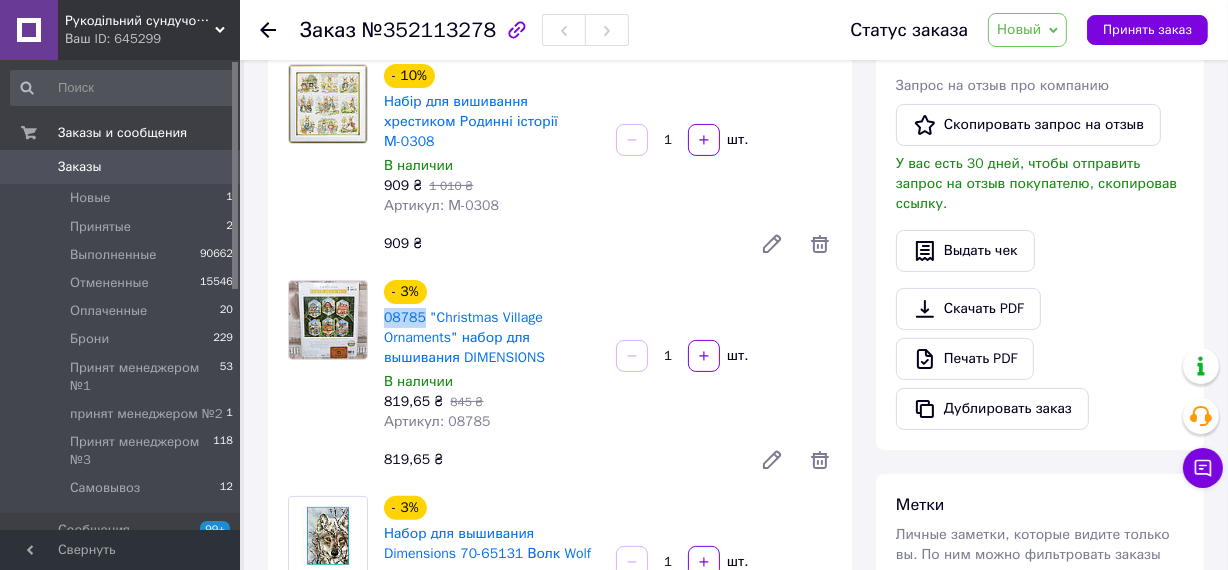 copy on "08785" 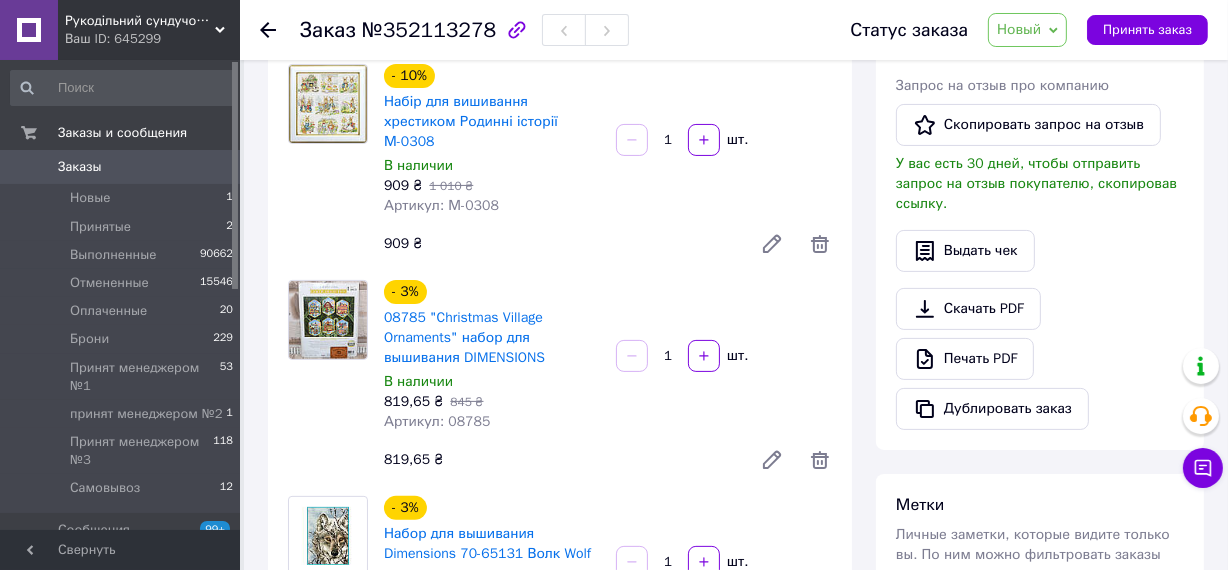 click on "Артикул: 08785" at bounding box center [492, 422] 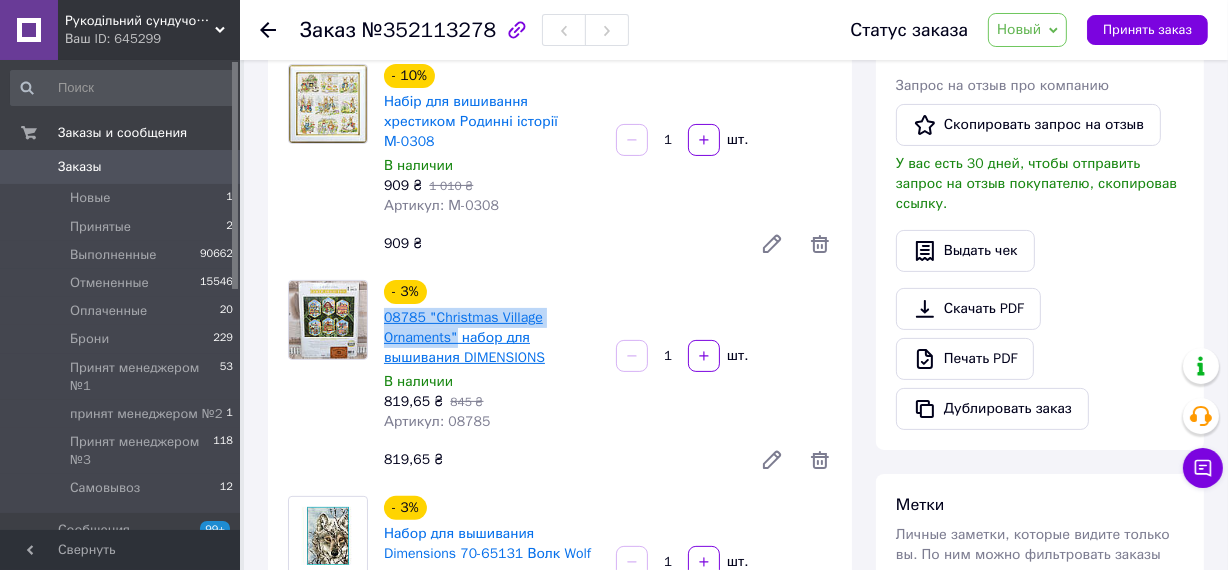 drag, startPoint x: 382, startPoint y: 295, endPoint x: 458, endPoint y: 309, distance: 77.27872 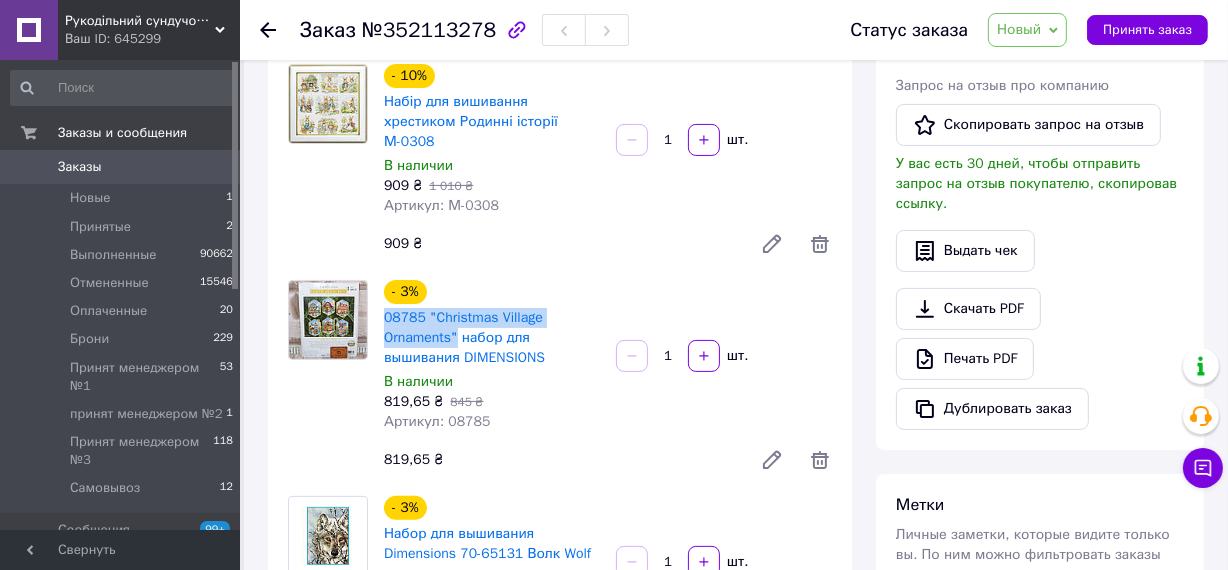 copy on "08785 "Christmas Village Ornaments"" 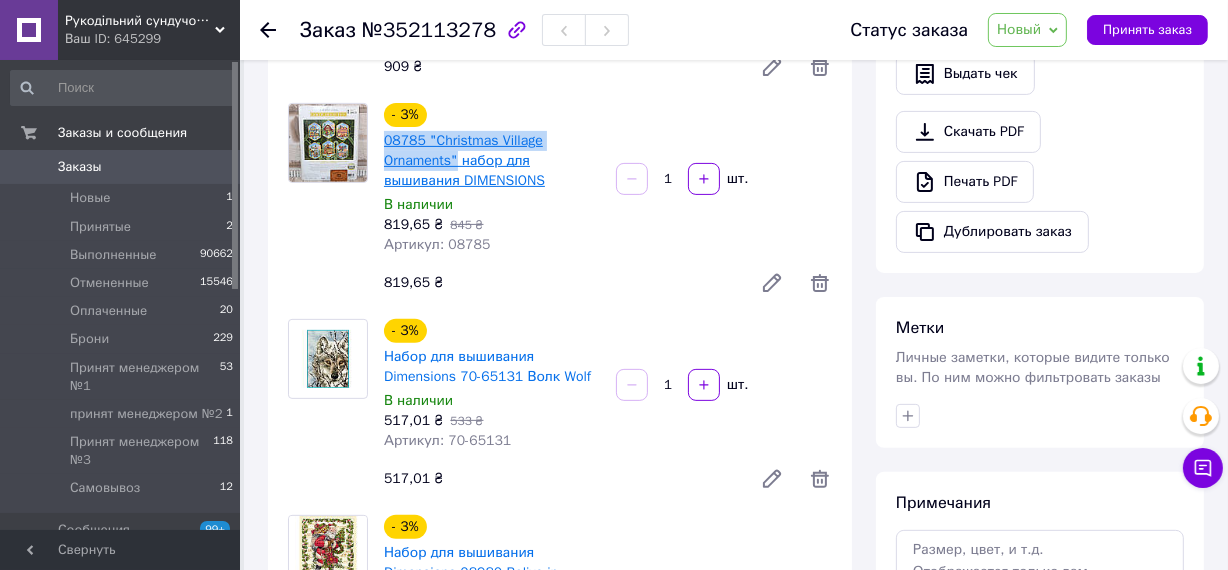 scroll, scrollTop: 545, scrollLeft: 0, axis: vertical 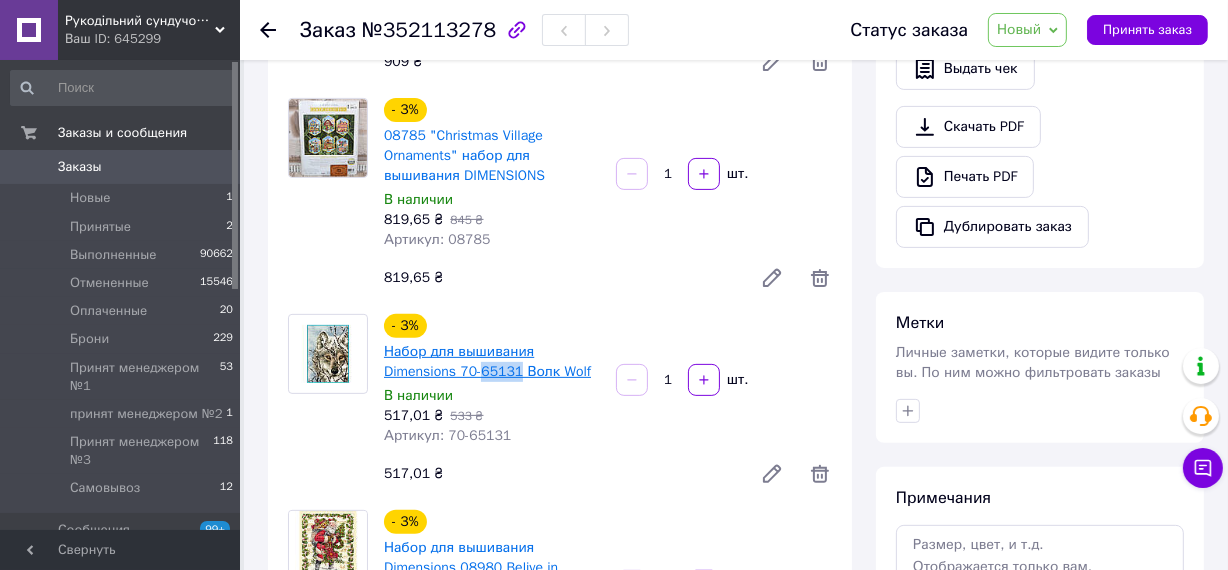 drag, startPoint x: 481, startPoint y: 352, endPoint x: 519, endPoint y: 357, distance: 38.327538 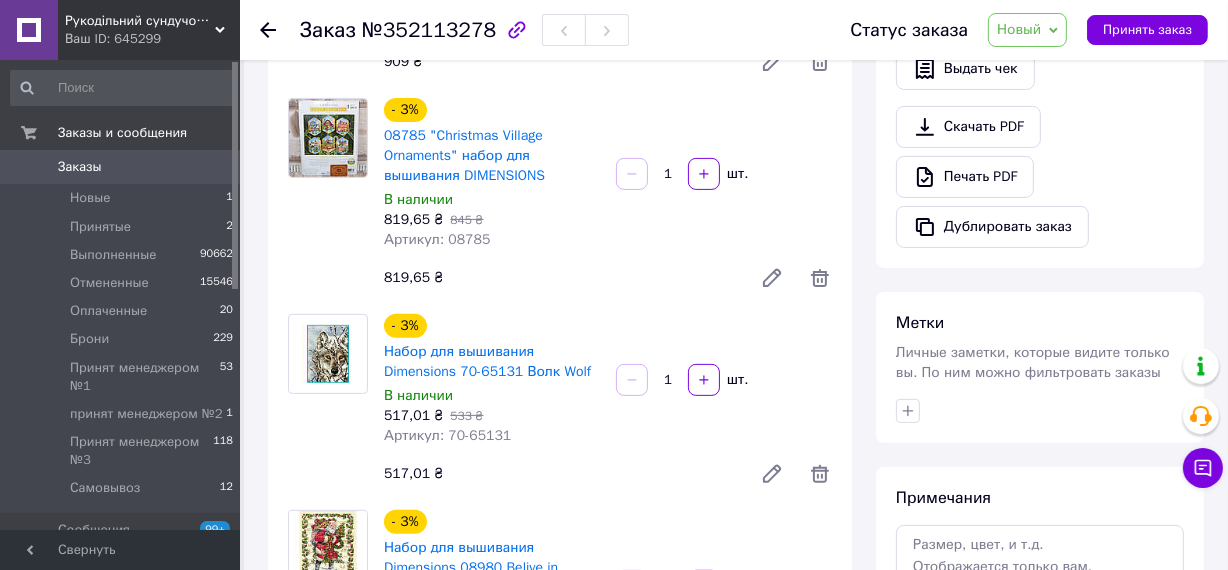 click on "В наличии" at bounding box center (492, 396) 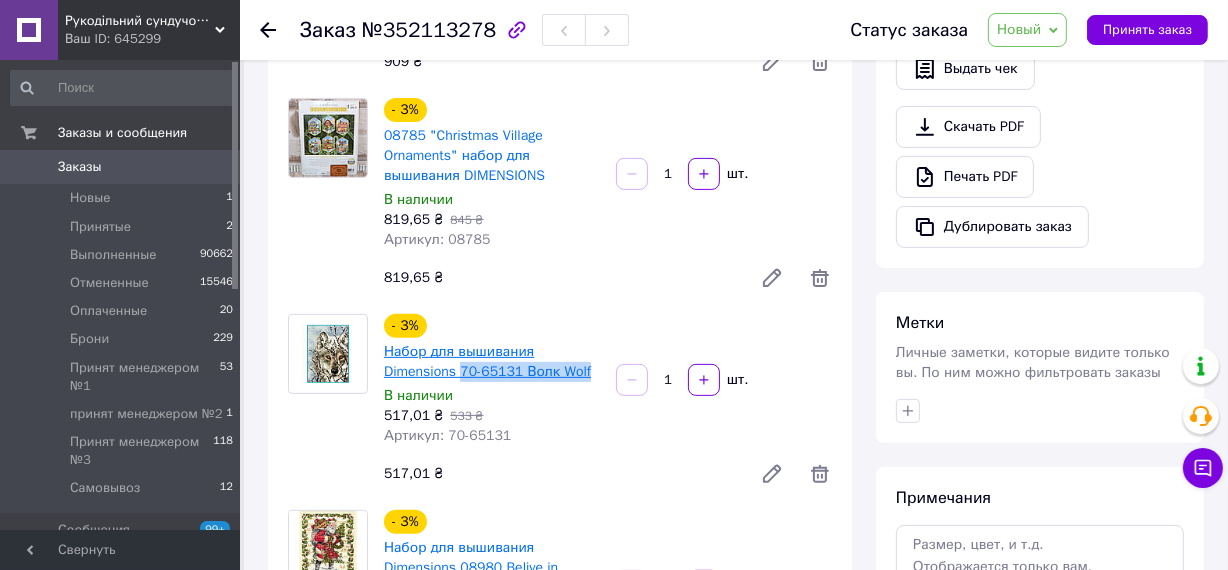 drag, startPoint x: 589, startPoint y: 346, endPoint x: 460, endPoint y: 359, distance: 129.65338 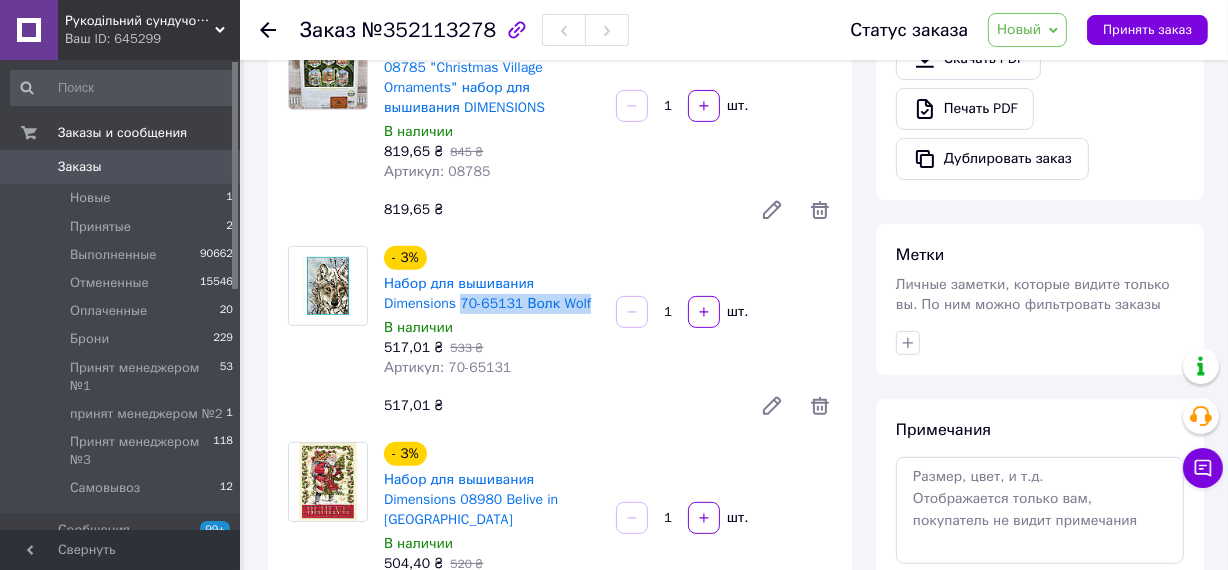 scroll, scrollTop: 818, scrollLeft: 0, axis: vertical 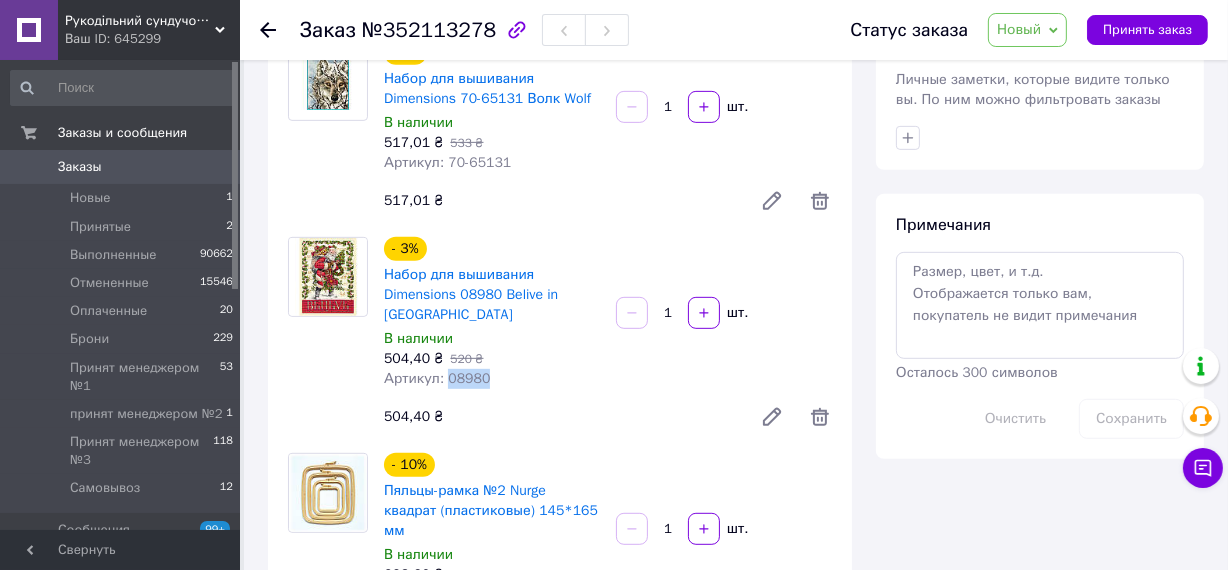 drag, startPoint x: 445, startPoint y: 338, endPoint x: 481, endPoint y: 336, distance: 36.05551 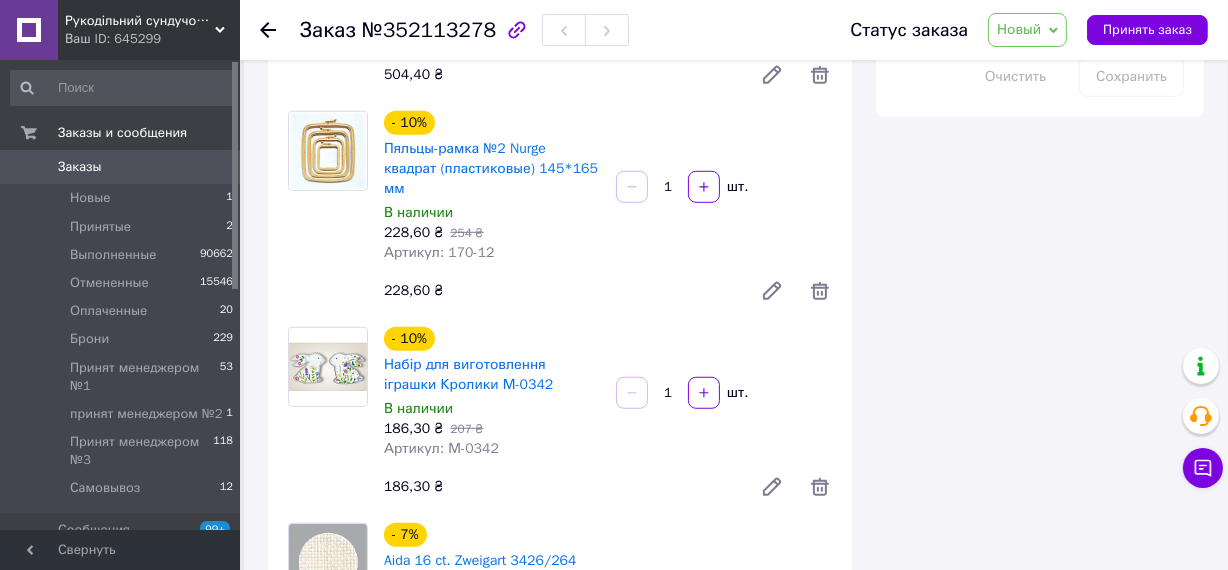 scroll, scrollTop: 1181, scrollLeft: 0, axis: vertical 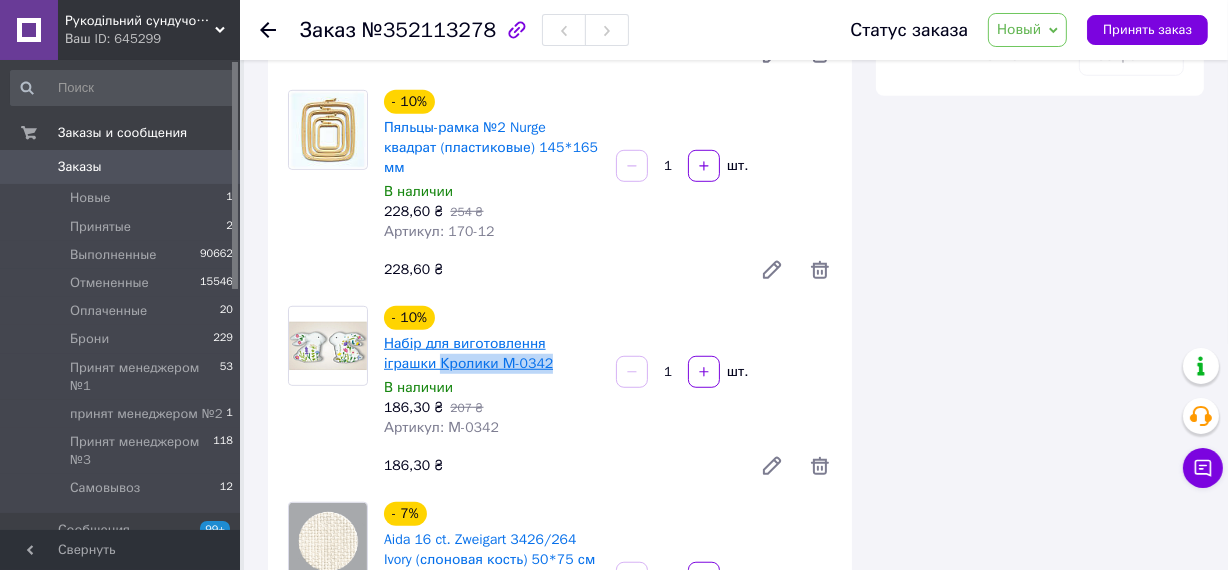 drag, startPoint x: 493, startPoint y: 322, endPoint x: 384, endPoint y: 329, distance: 109.22454 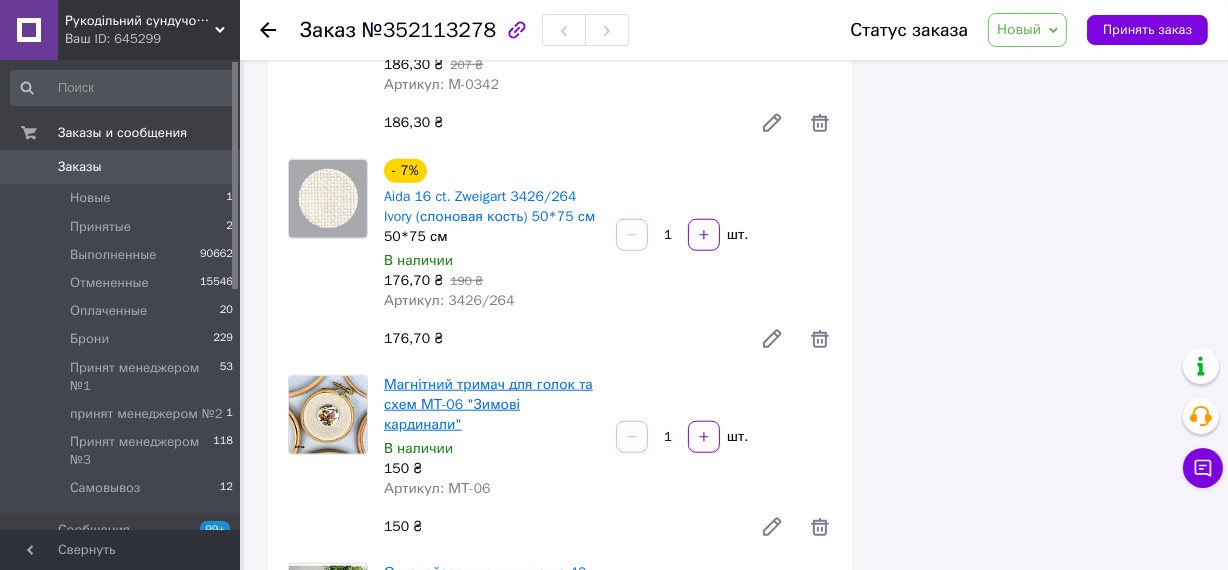 scroll, scrollTop: 1636, scrollLeft: 0, axis: vertical 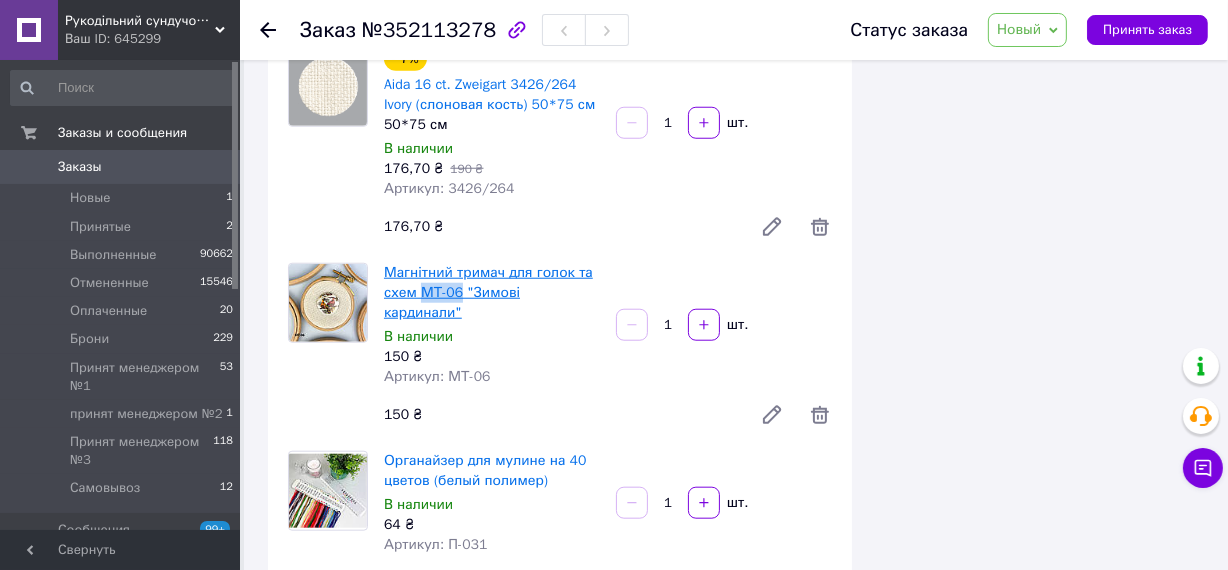 drag, startPoint x: 419, startPoint y: 249, endPoint x: 459, endPoint y: 249, distance: 40 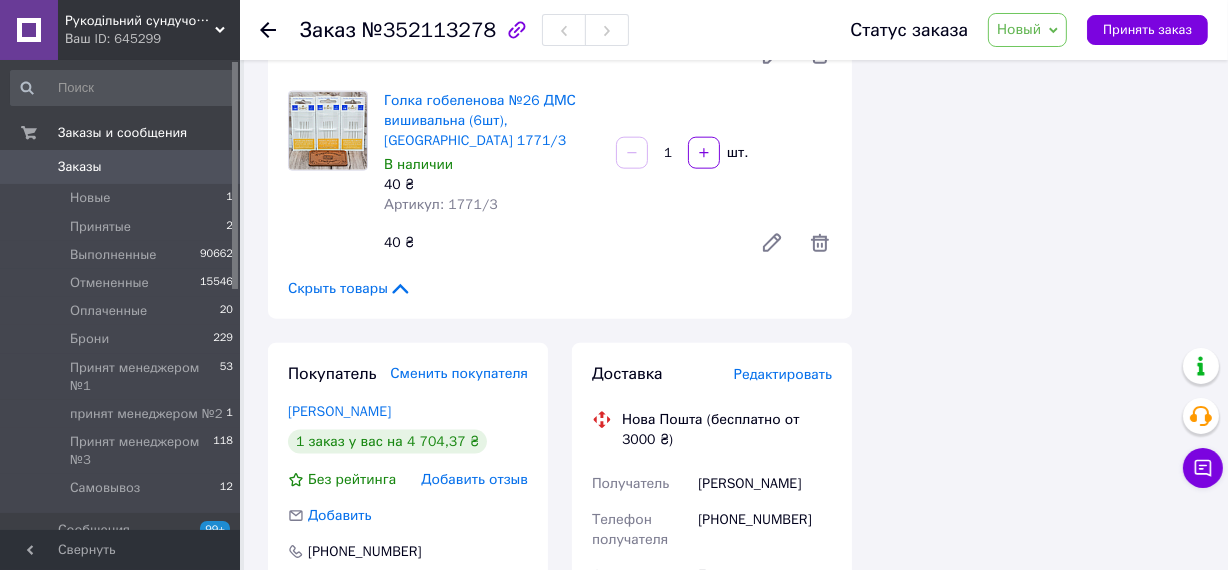 scroll, scrollTop: 2181, scrollLeft: 0, axis: vertical 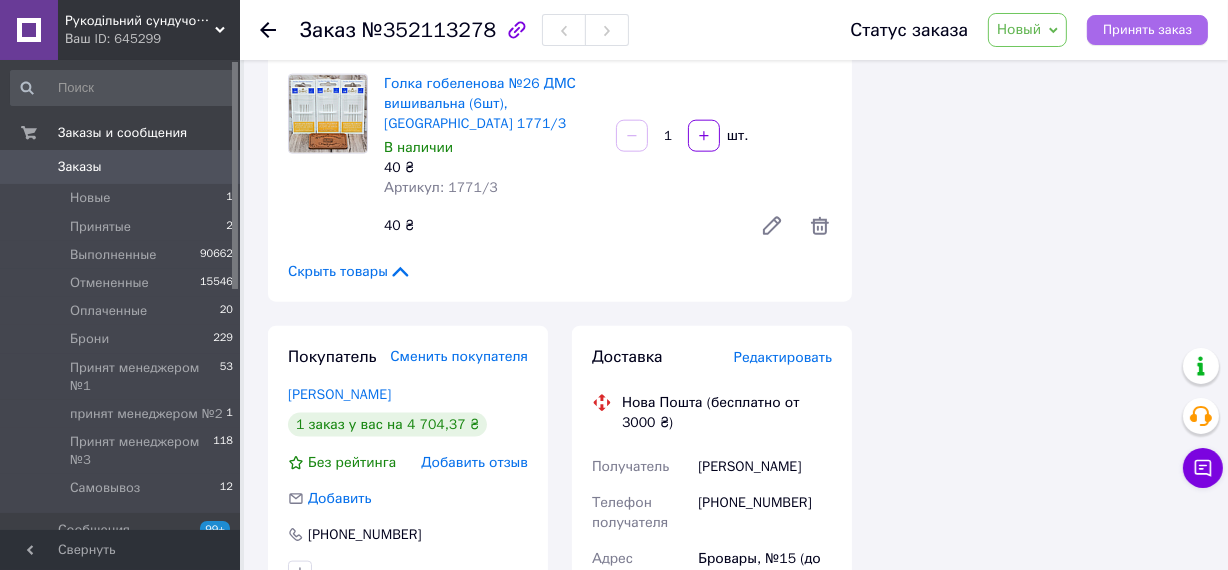 click on "Принять заказ" at bounding box center [1147, 30] 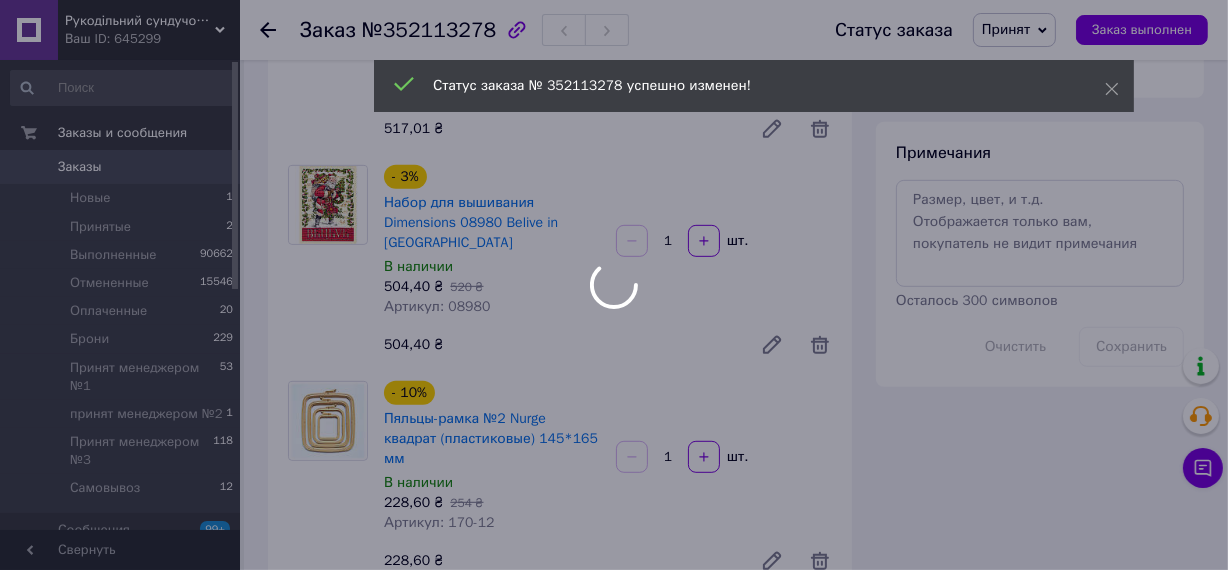 scroll, scrollTop: 545, scrollLeft: 0, axis: vertical 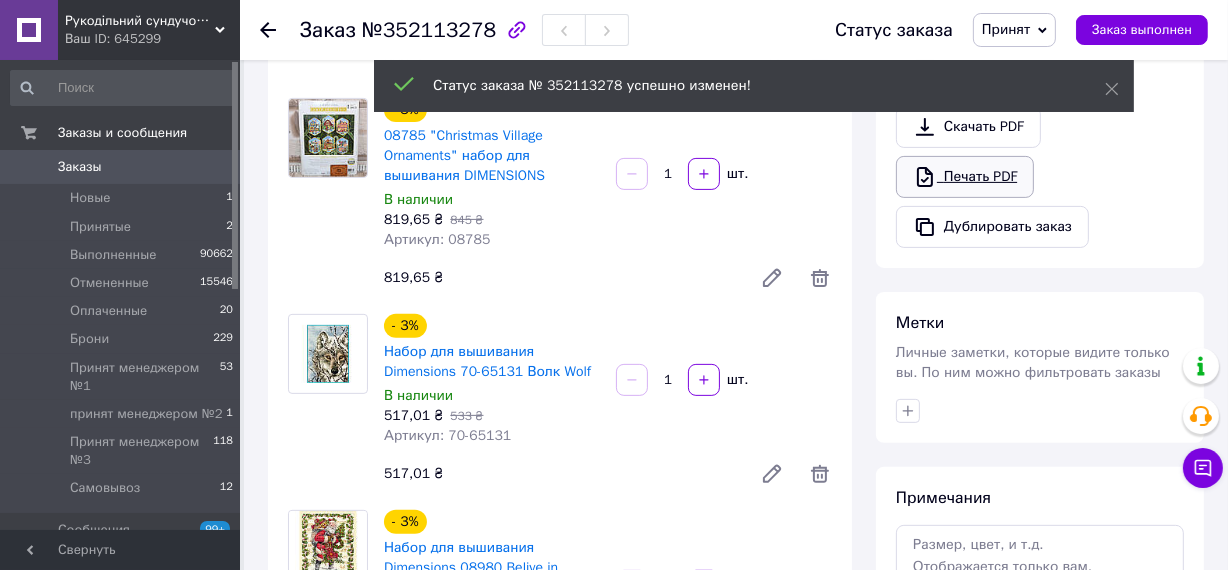 click on "Печать PDF" at bounding box center [965, 177] 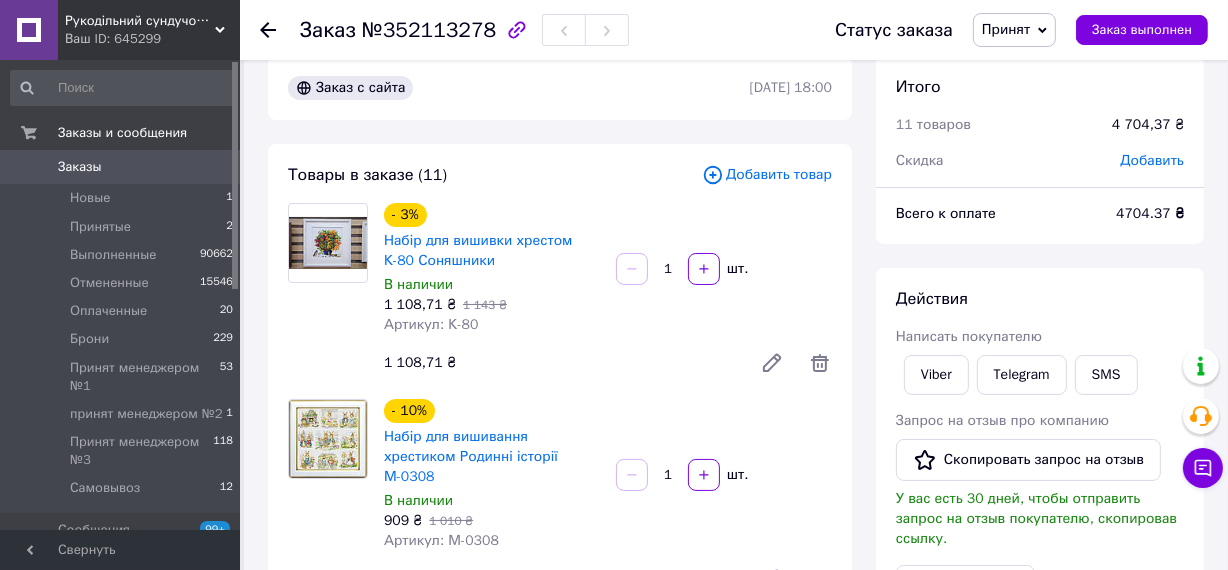 scroll, scrollTop: 0, scrollLeft: 0, axis: both 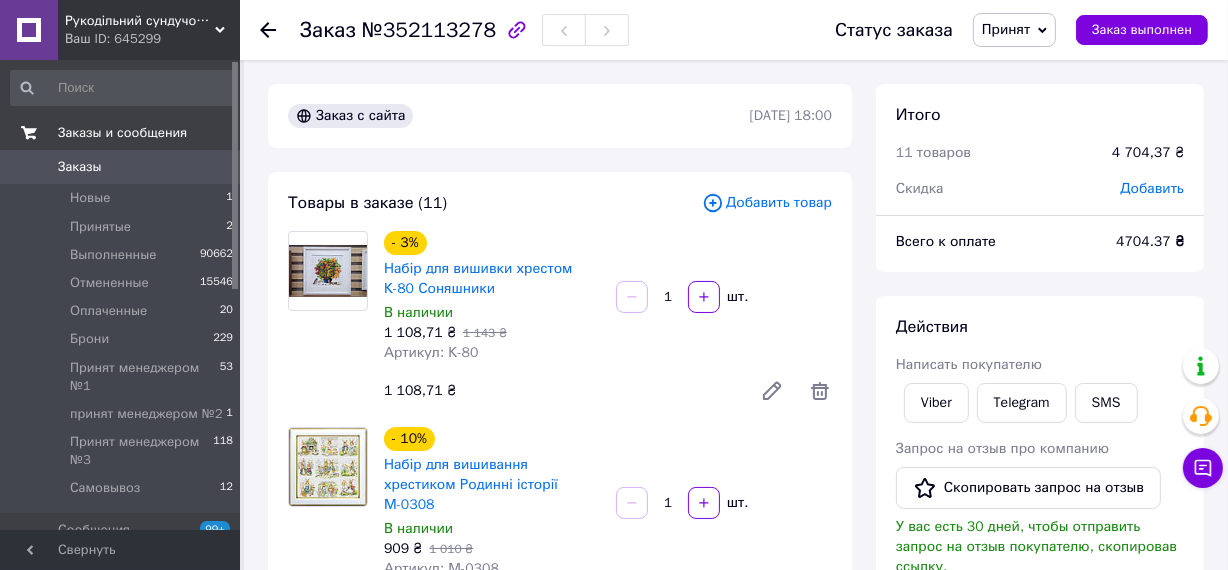 click on "Заказы" at bounding box center [80, 167] 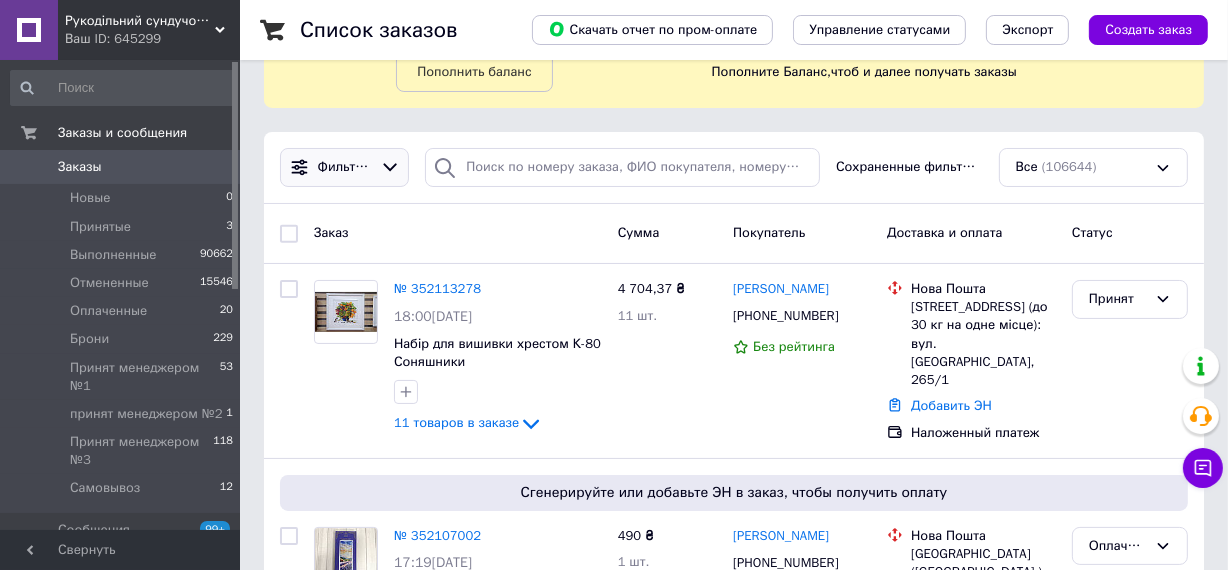 scroll, scrollTop: 363, scrollLeft: 0, axis: vertical 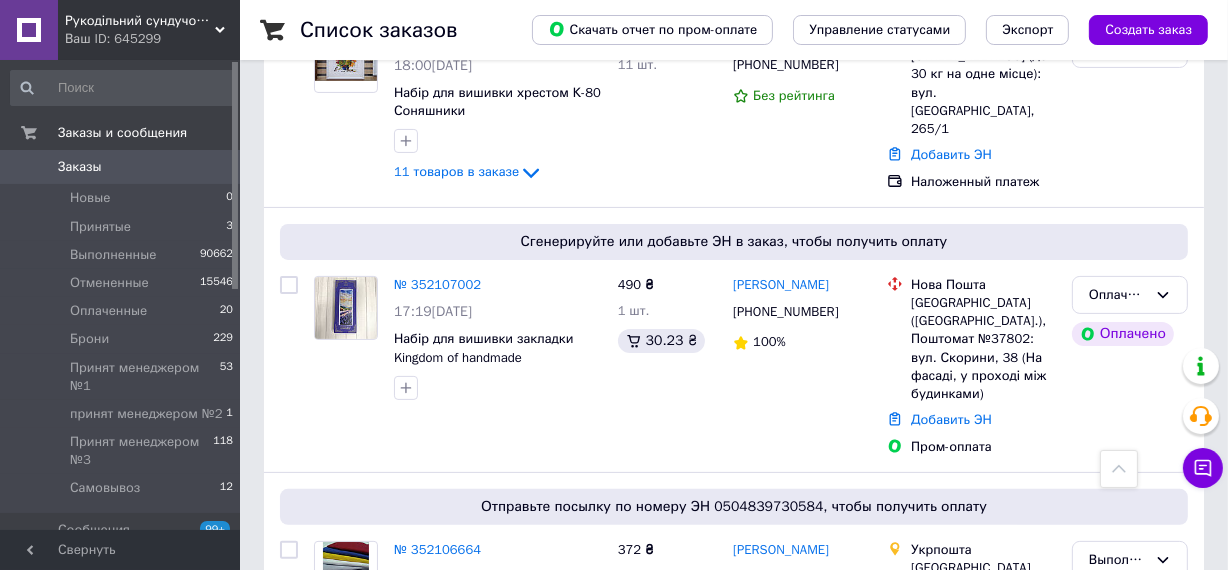 click on "Заказы" at bounding box center [80, 167] 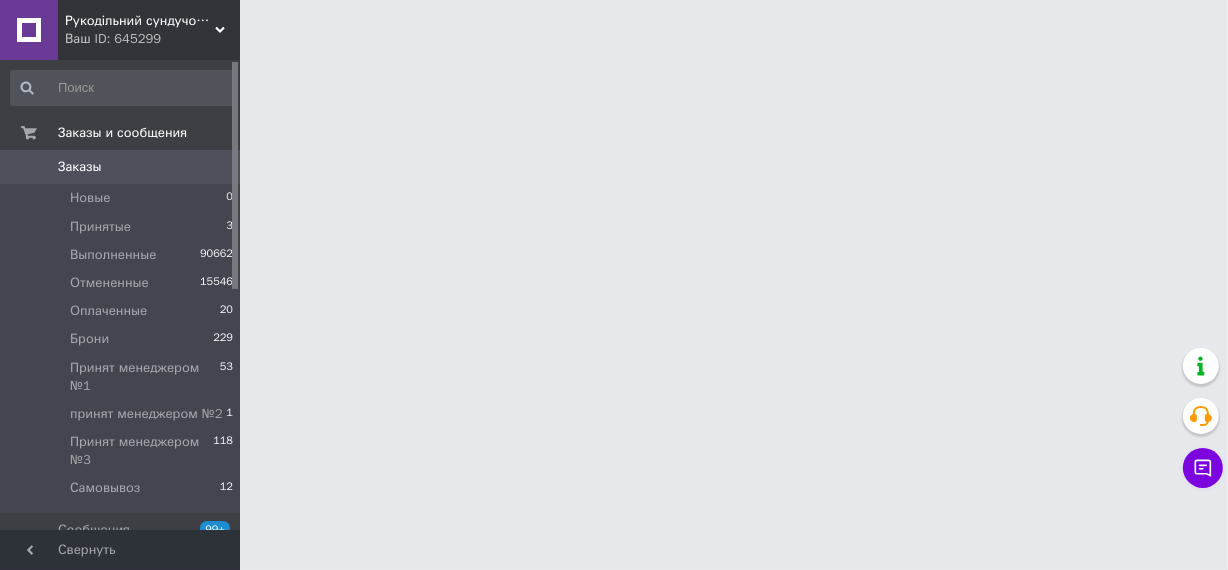scroll, scrollTop: 0, scrollLeft: 0, axis: both 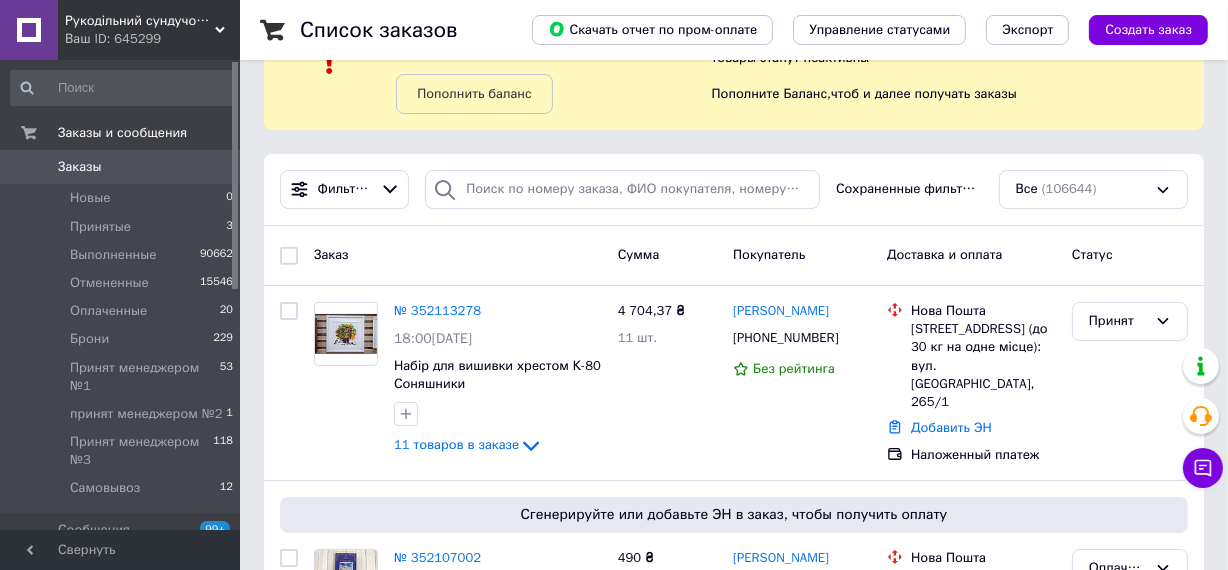 click on "Заказы" at bounding box center (80, 167) 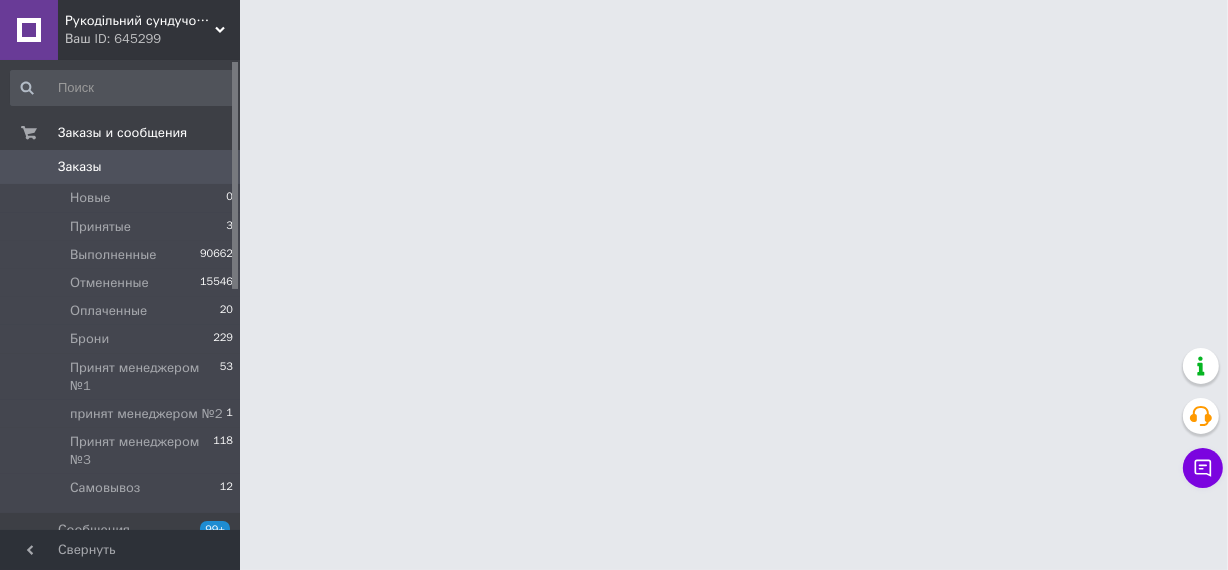scroll, scrollTop: 0, scrollLeft: 0, axis: both 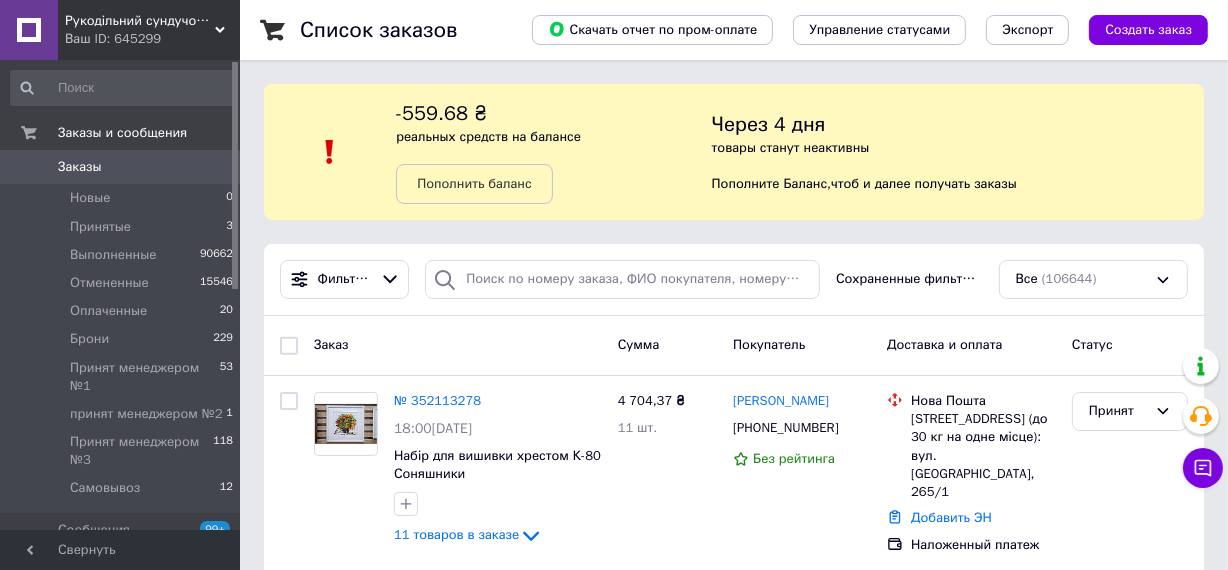 click on "Заказы" at bounding box center (80, 167) 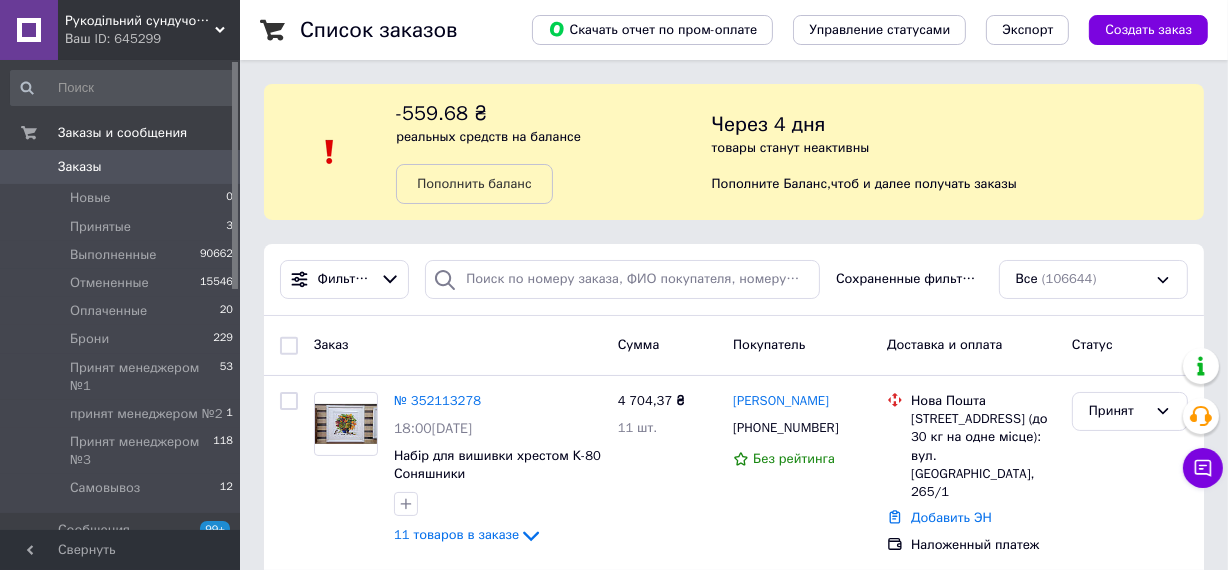 click on "Заказы" at bounding box center [121, 167] 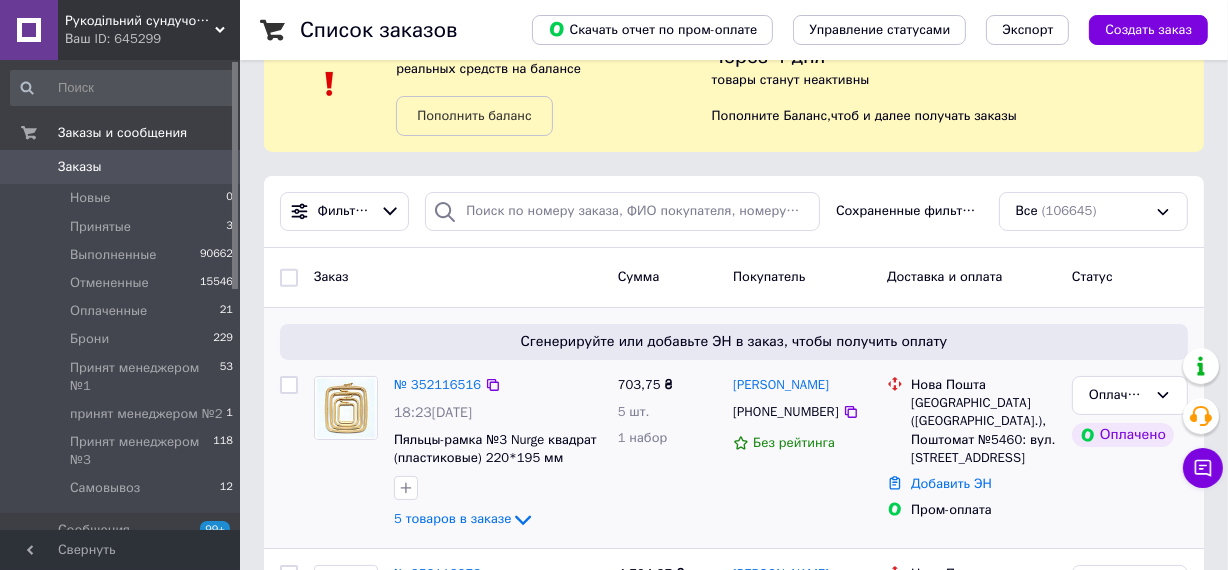 scroll, scrollTop: 181, scrollLeft: 0, axis: vertical 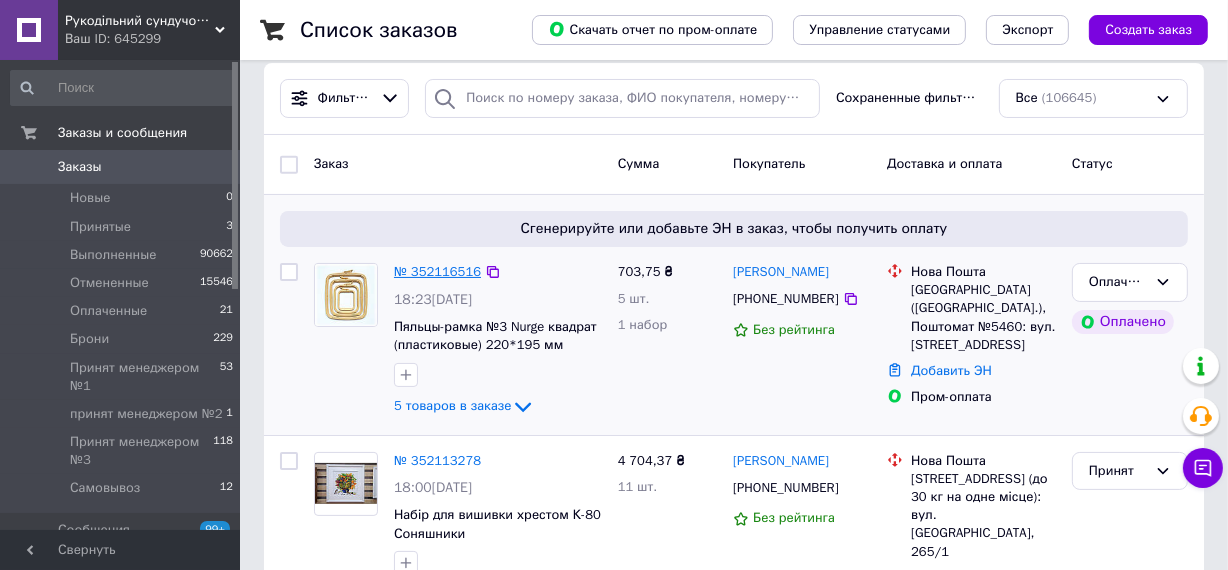 click on "№ 352116516" at bounding box center (437, 271) 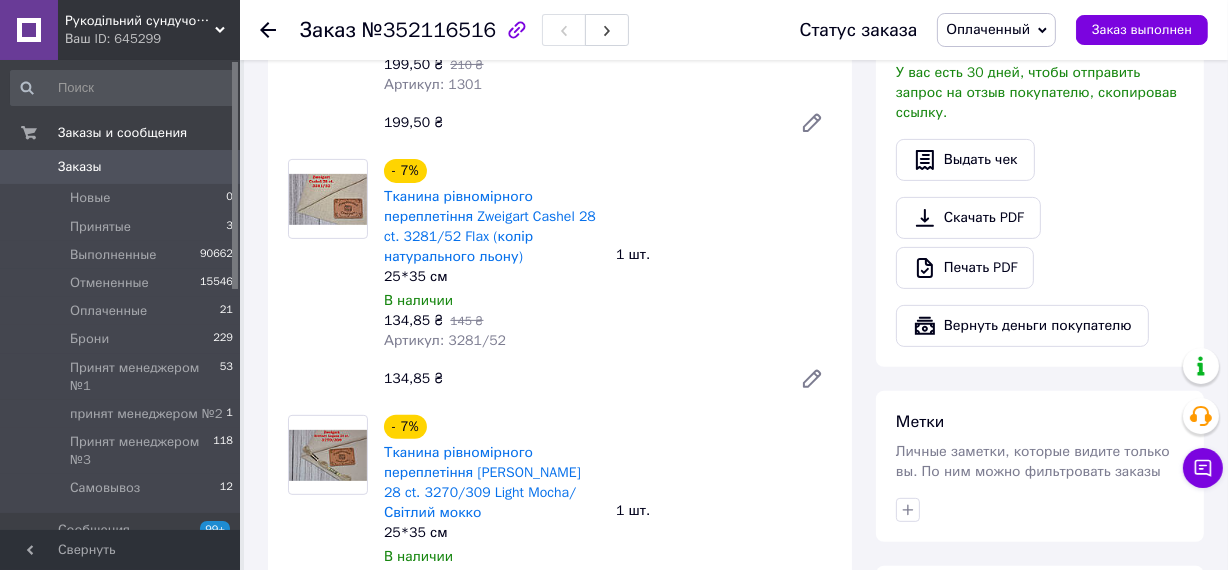 scroll, scrollTop: 545, scrollLeft: 0, axis: vertical 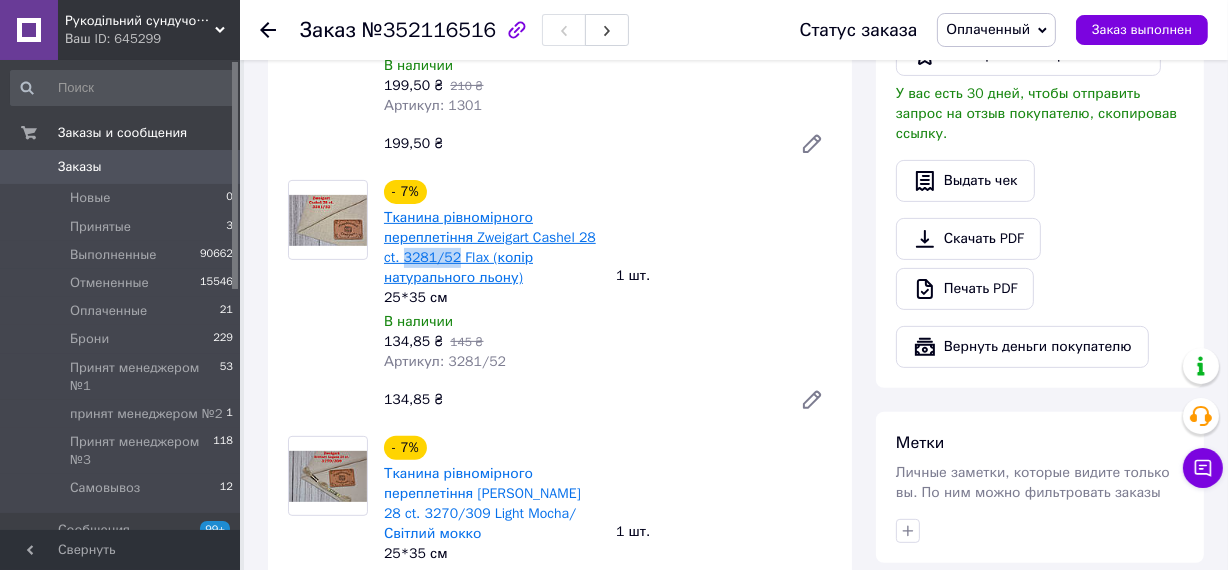 drag, startPoint x: 403, startPoint y: 257, endPoint x: 453, endPoint y: 260, distance: 50.08992 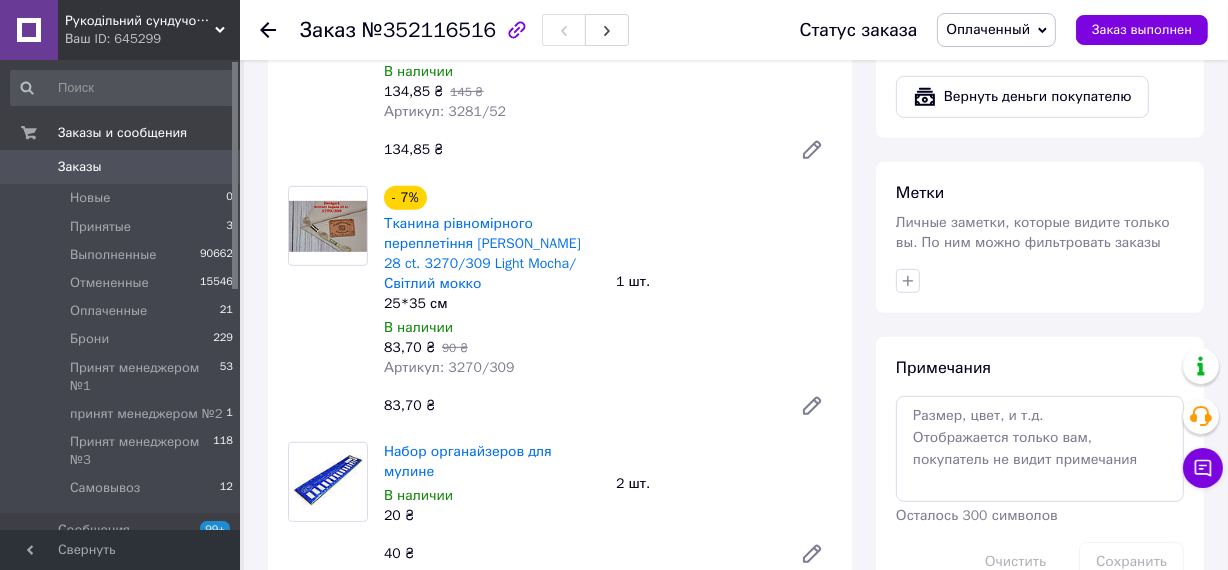 scroll, scrollTop: 818, scrollLeft: 0, axis: vertical 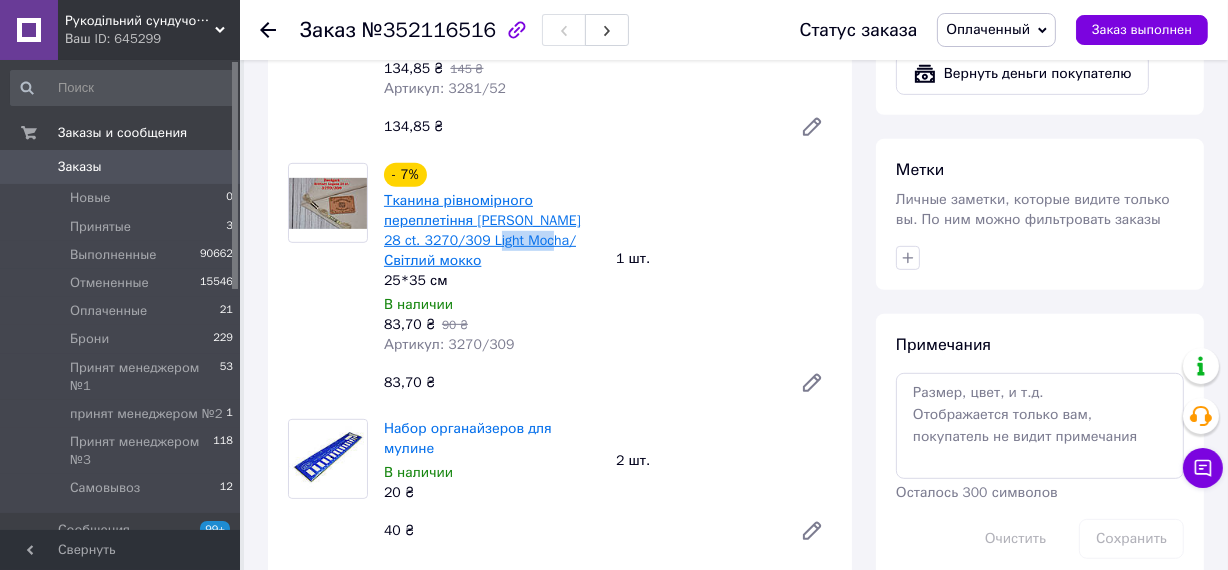 drag, startPoint x: 469, startPoint y: 237, endPoint x: 527, endPoint y: 243, distance: 58.30952 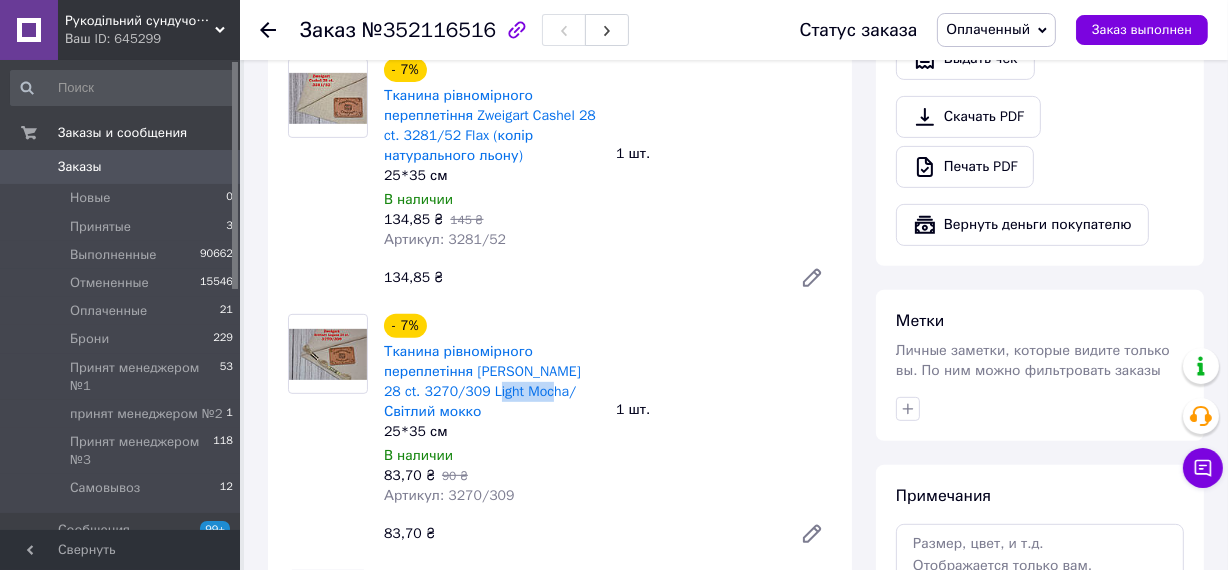 scroll, scrollTop: 636, scrollLeft: 0, axis: vertical 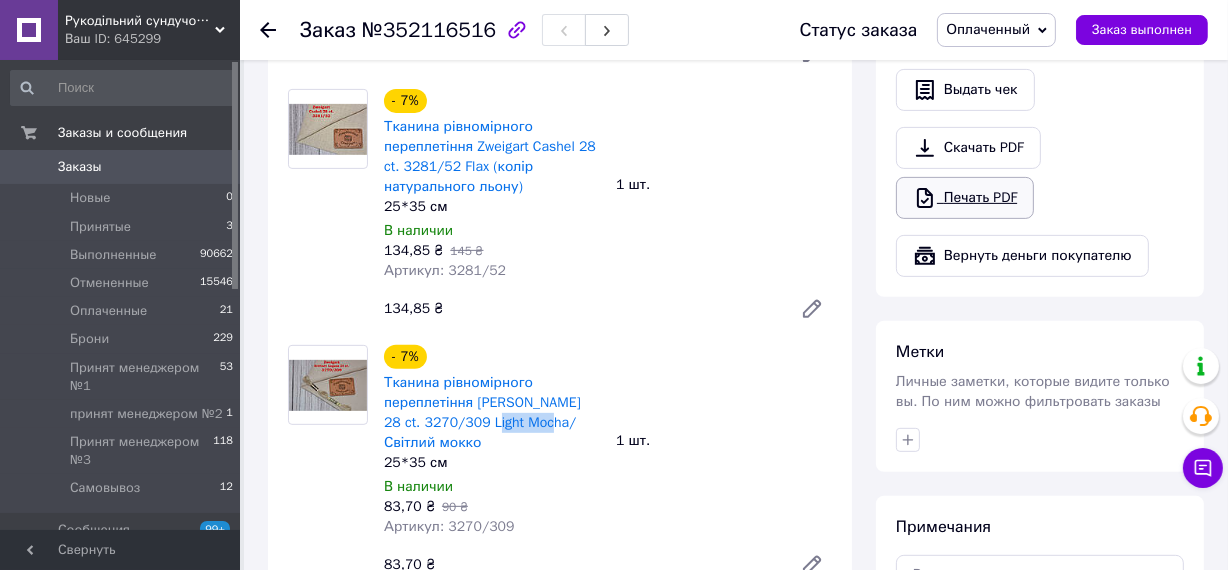 click on "Печать PDF" at bounding box center (965, 198) 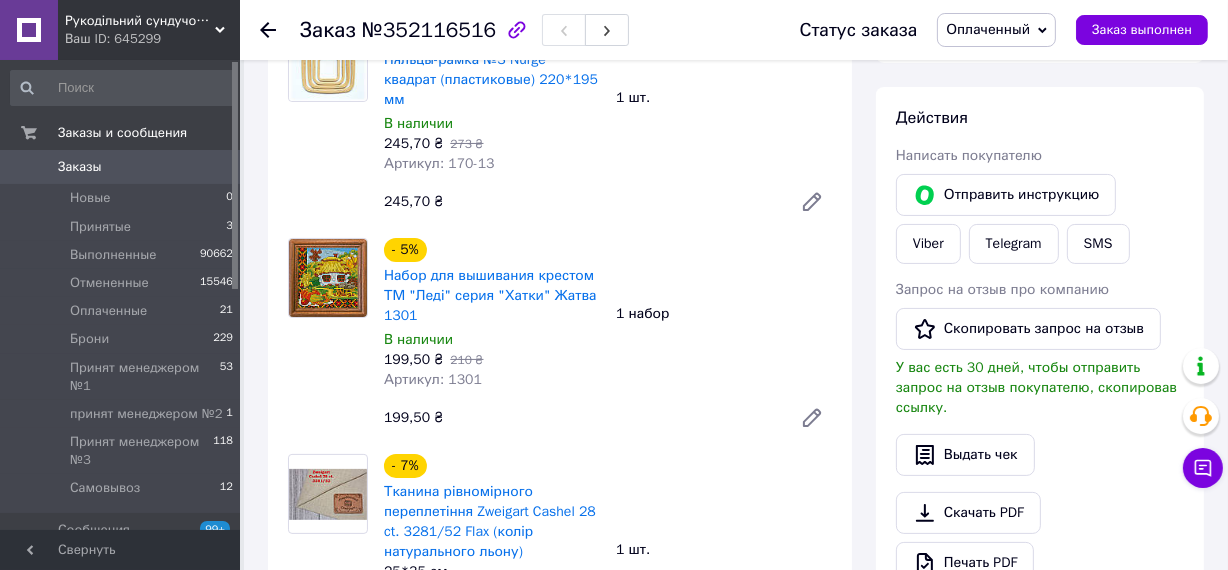 scroll, scrollTop: 0, scrollLeft: 0, axis: both 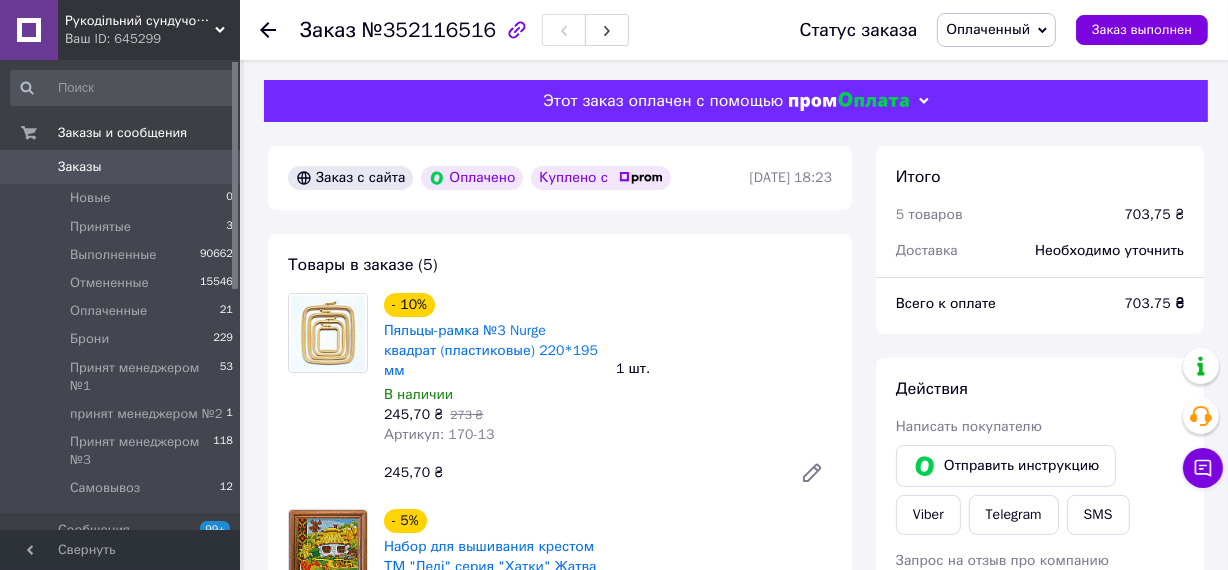 click on "Заказы" at bounding box center [80, 167] 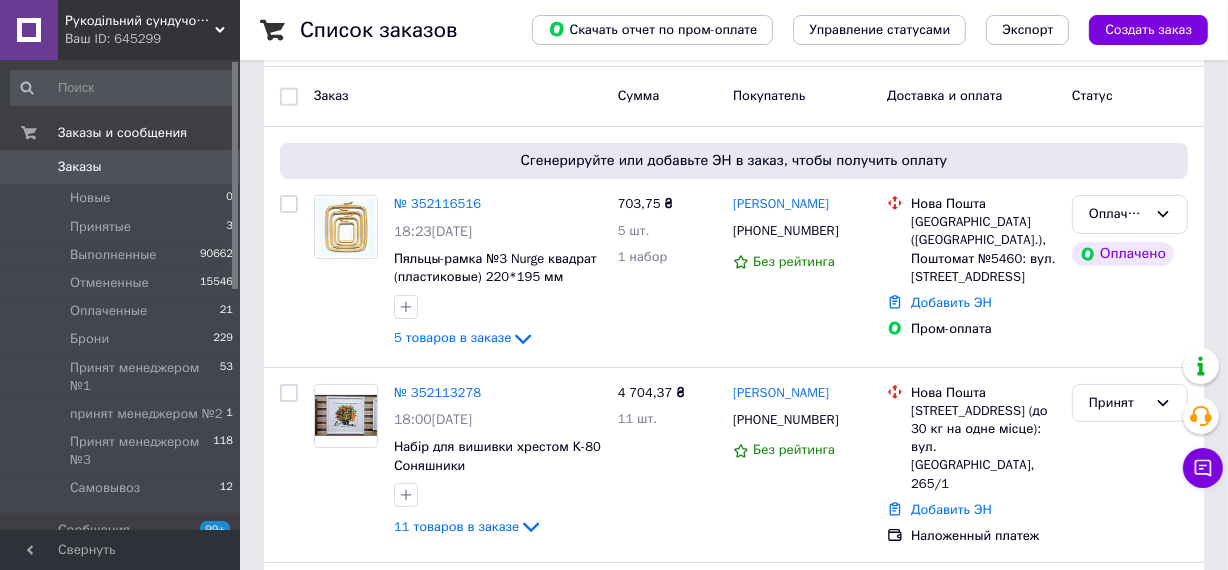 scroll, scrollTop: 272, scrollLeft: 0, axis: vertical 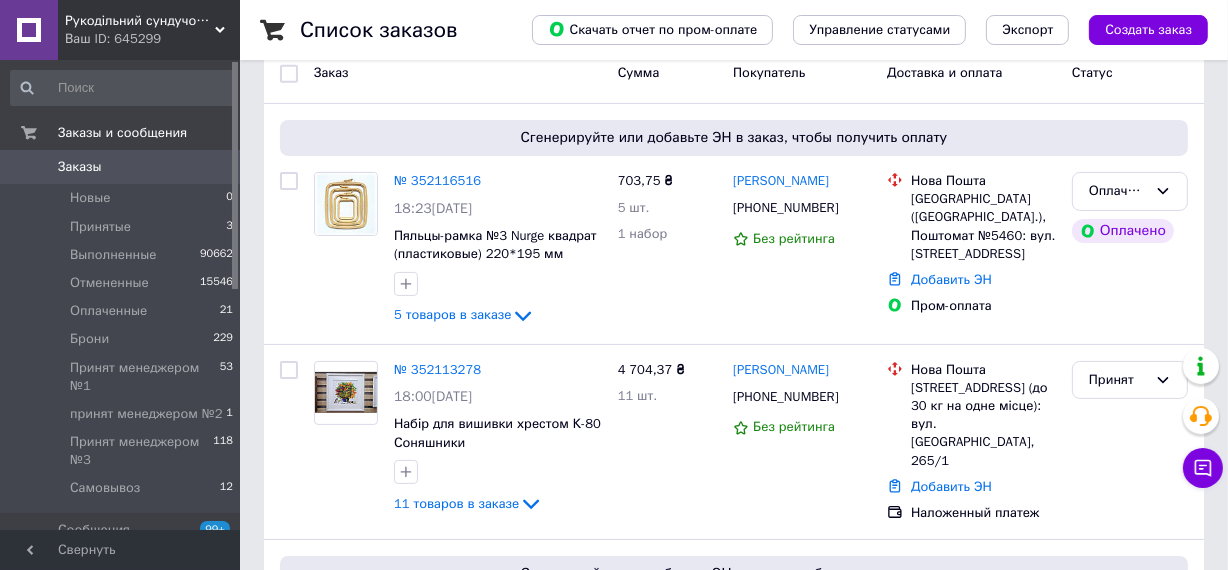click on "Заказы" at bounding box center [80, 167] 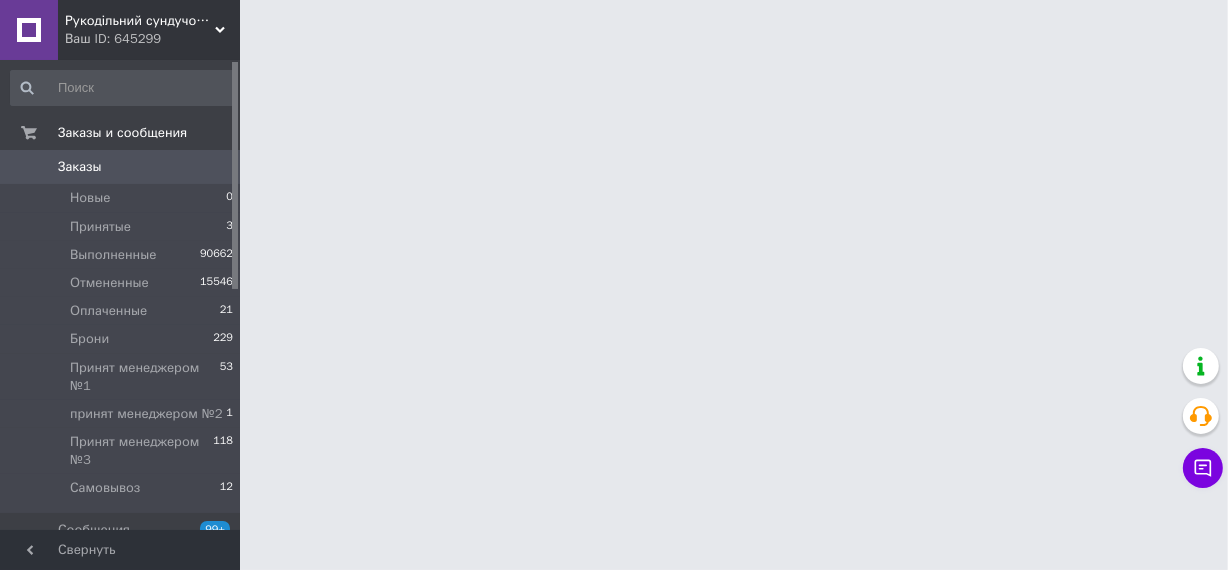 scroll, scrollTop: 0, scrollLeft: 0, axis: both 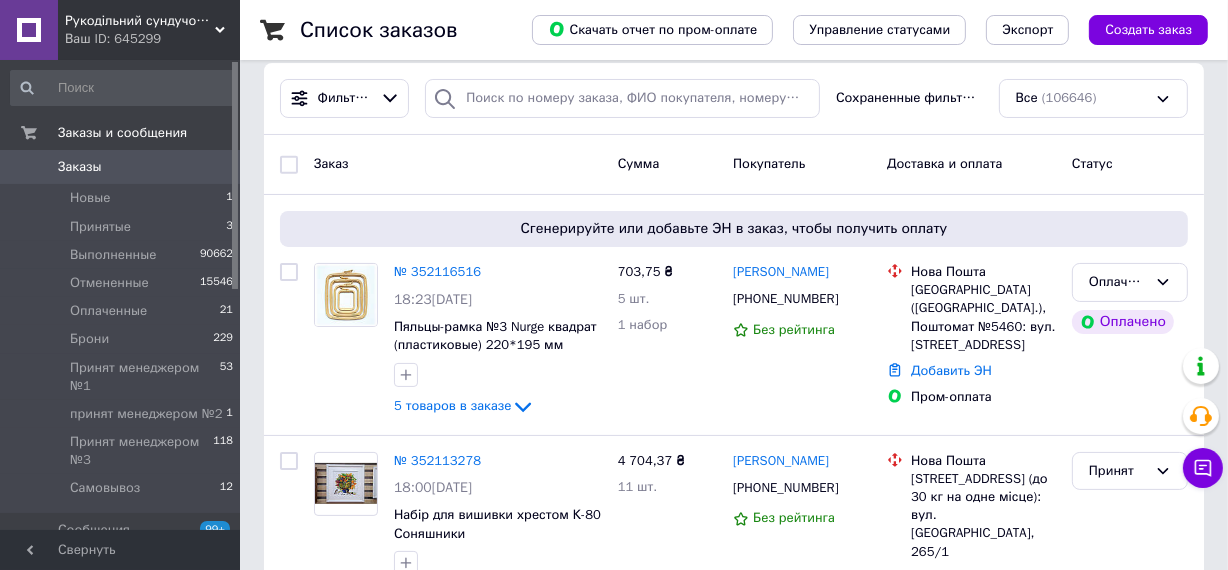 click on "Заказы" at bounding box center [80, 167] 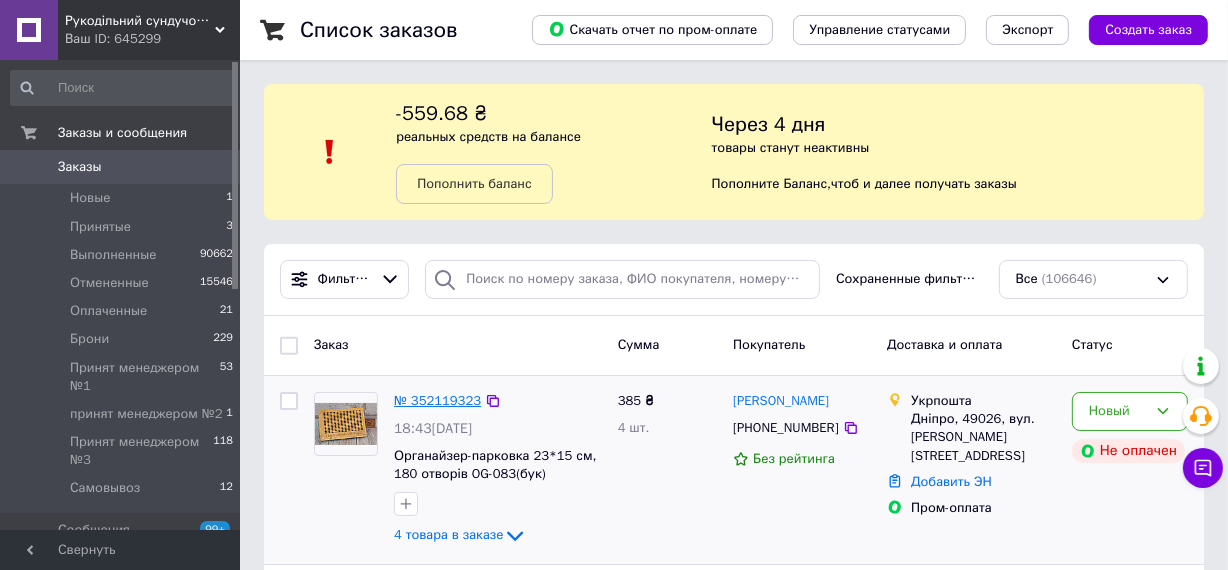 click on "№ 352119323" at bounding box center [437, 400] 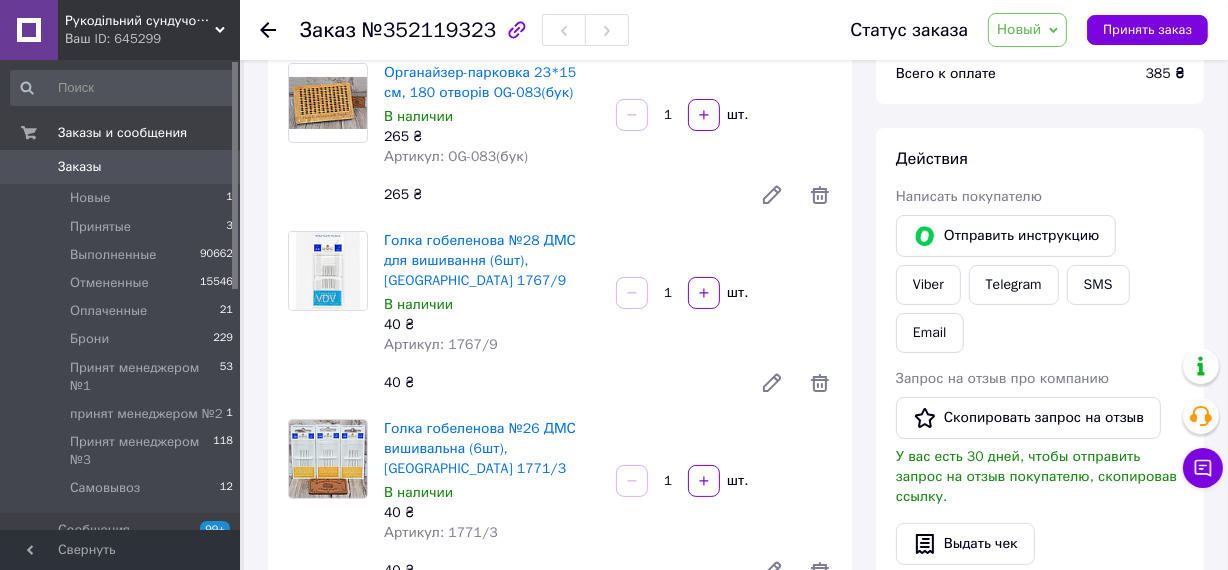 scroll, scrollTop: 181, scrollLeft: 0, axis: vertical 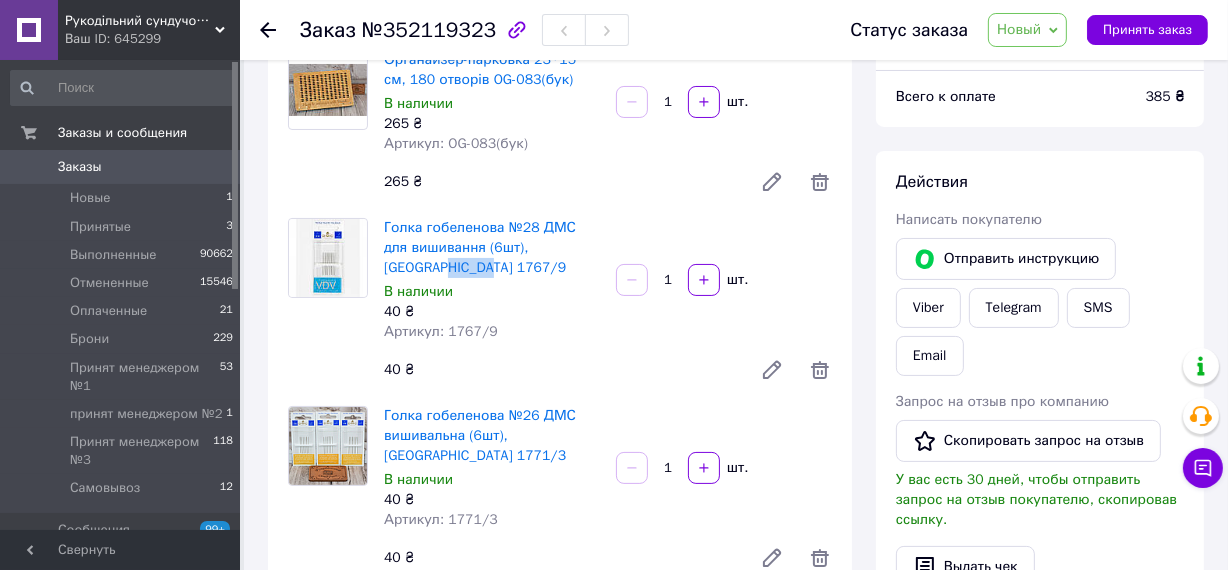 drag, startPoint x: 559, startPoint y: 248, endPoint x: 603, endPoint y: 248, distance: 44 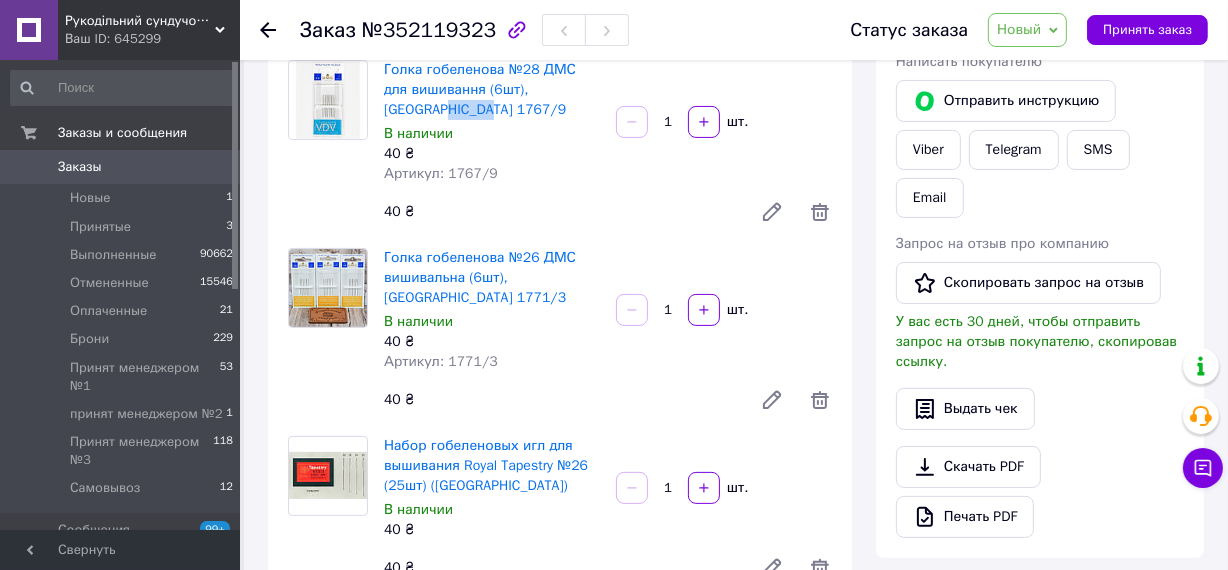 scroll, scrollTop: 454, scrollLeft: 0, axis: vertical 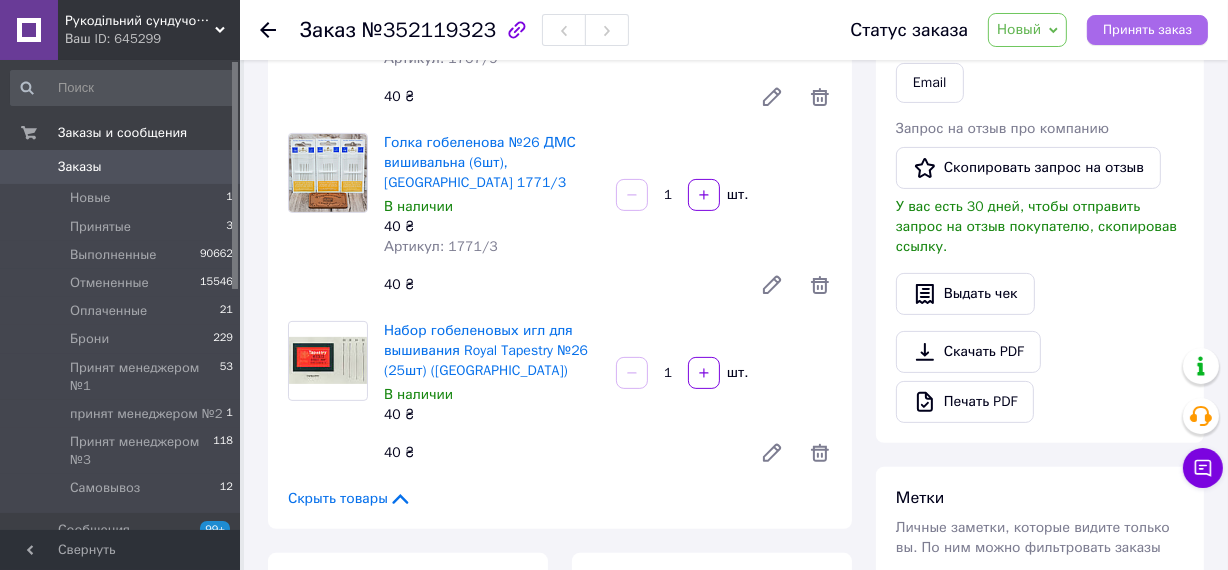 click on "Принять заказ" at bounding box center (1147, 30) 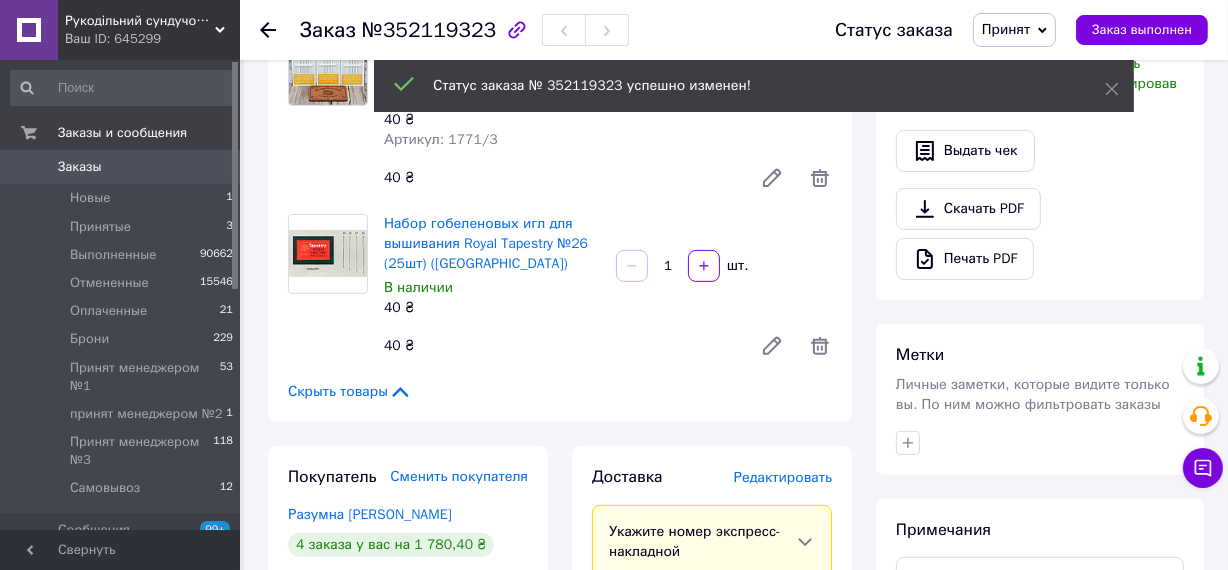 scroll, scrollTop: 545, scrollLeft: 0, axis: vertical 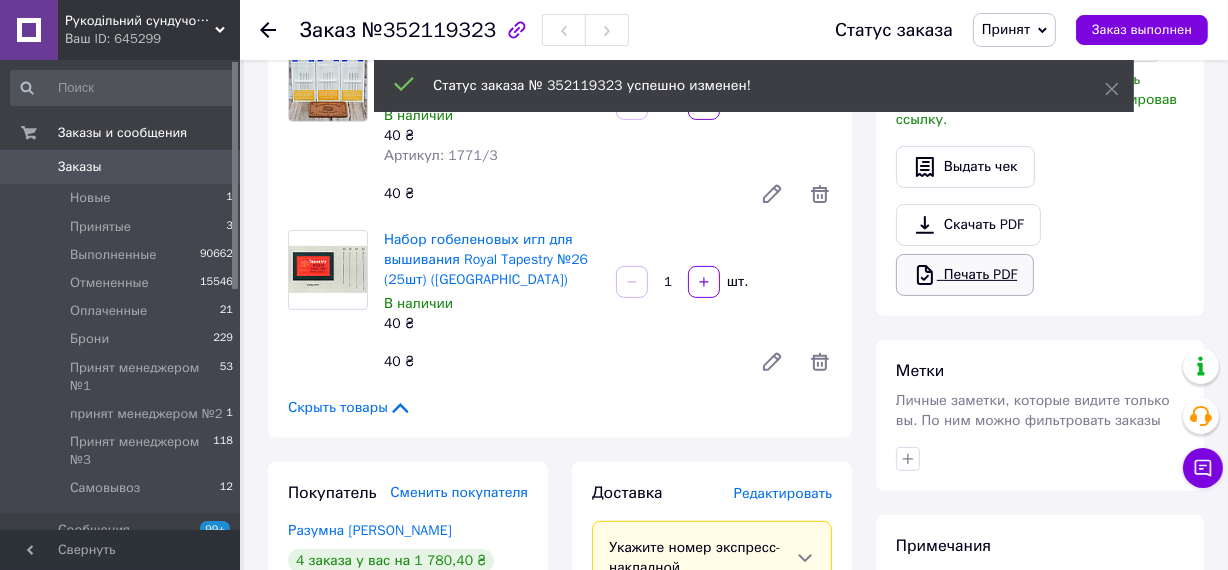 click on "Печать PDF" at bounding box center [965, 275] 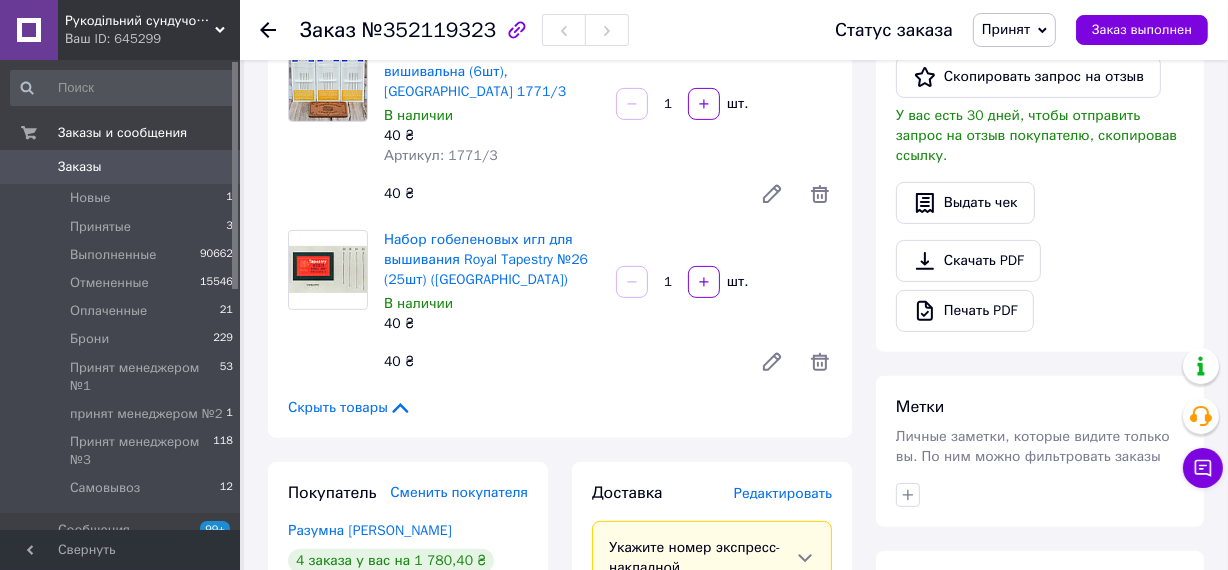 click on "Заказы" at bounding box center [80, 167] 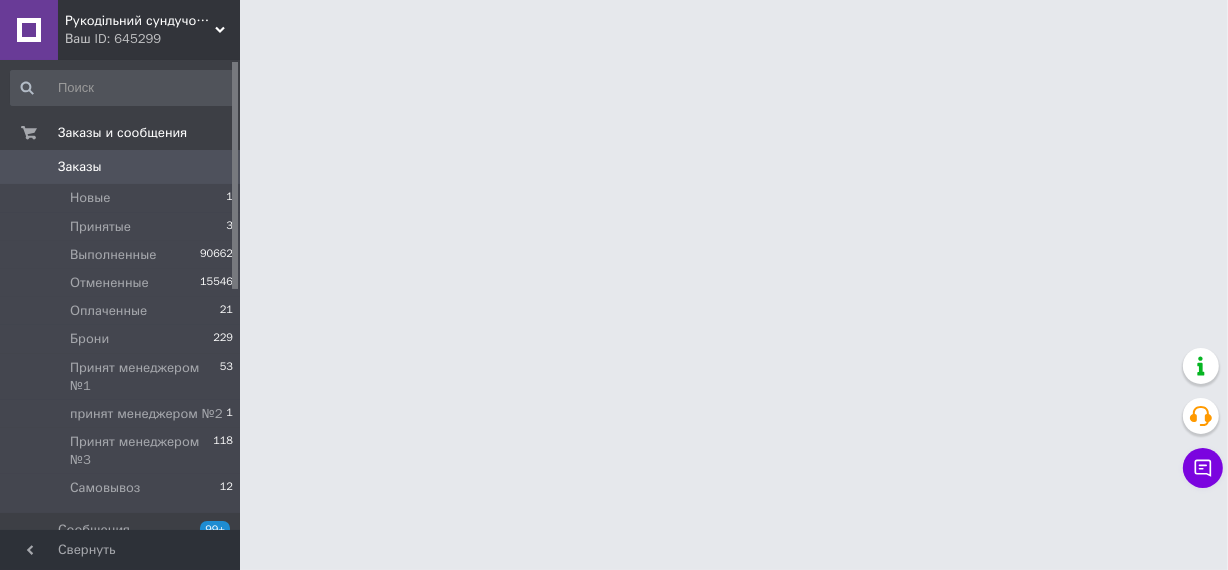 scroll, scrollTop: 0, scrollLeft: 0, axis: both 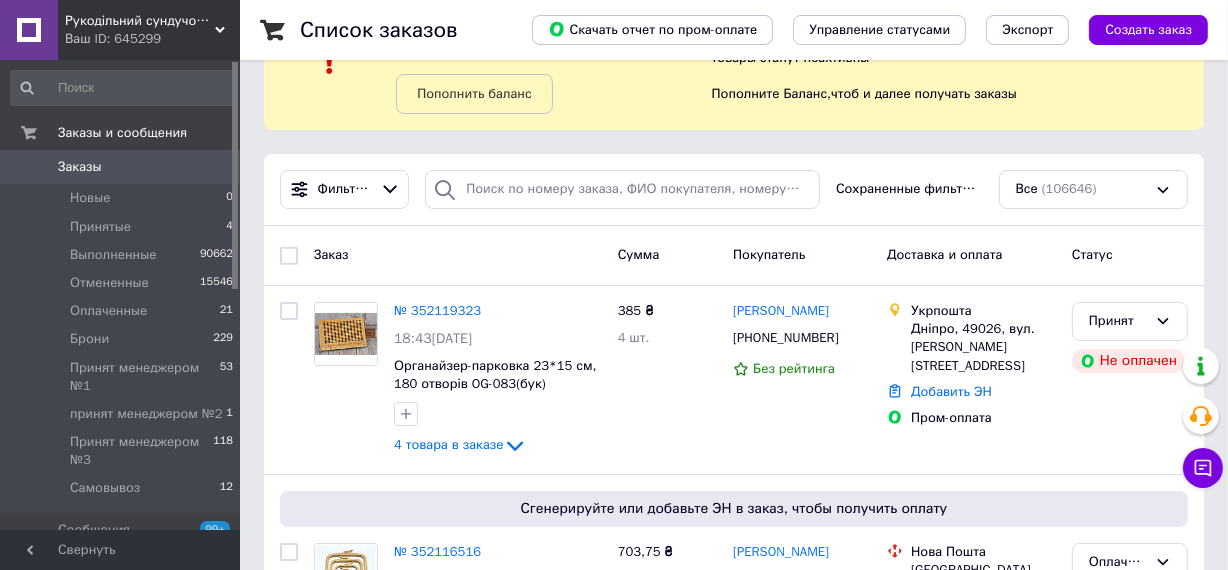 click on "Заказы" at bounding box center (121, 167) 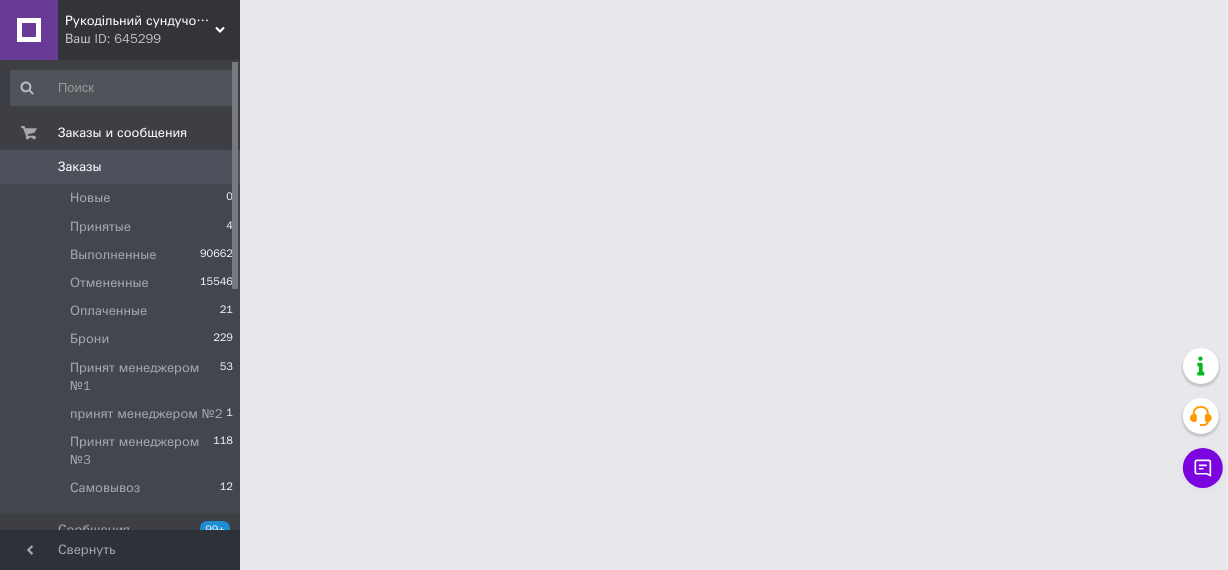 scroll, scrollTop: 0, scrollLeft: 0, axis: both 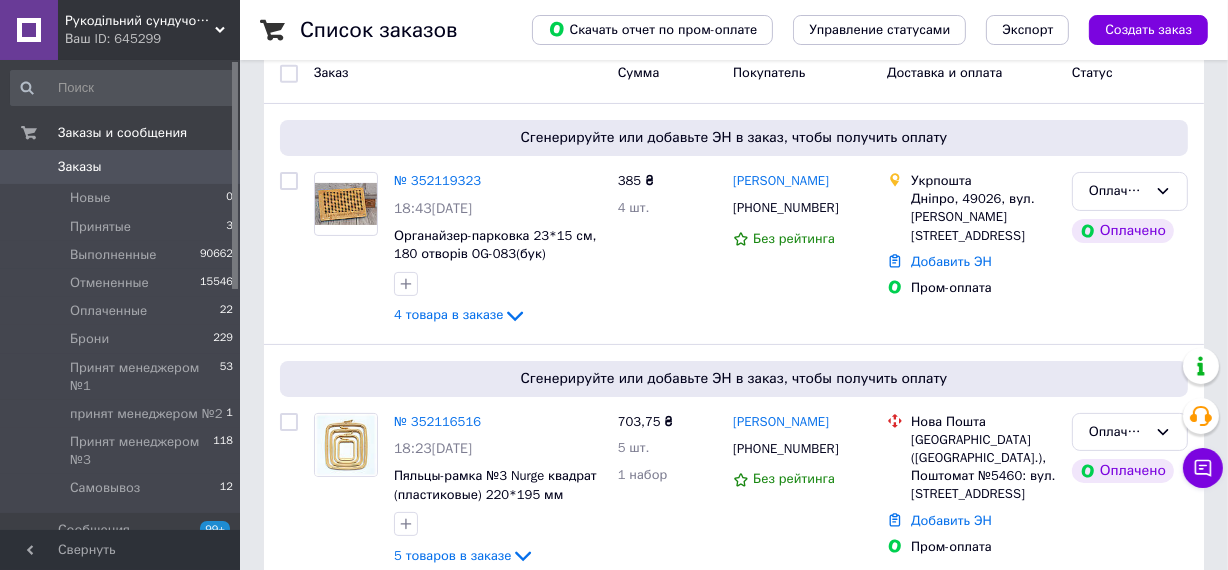 click on "Заказы" at bounding box center (80, 167) 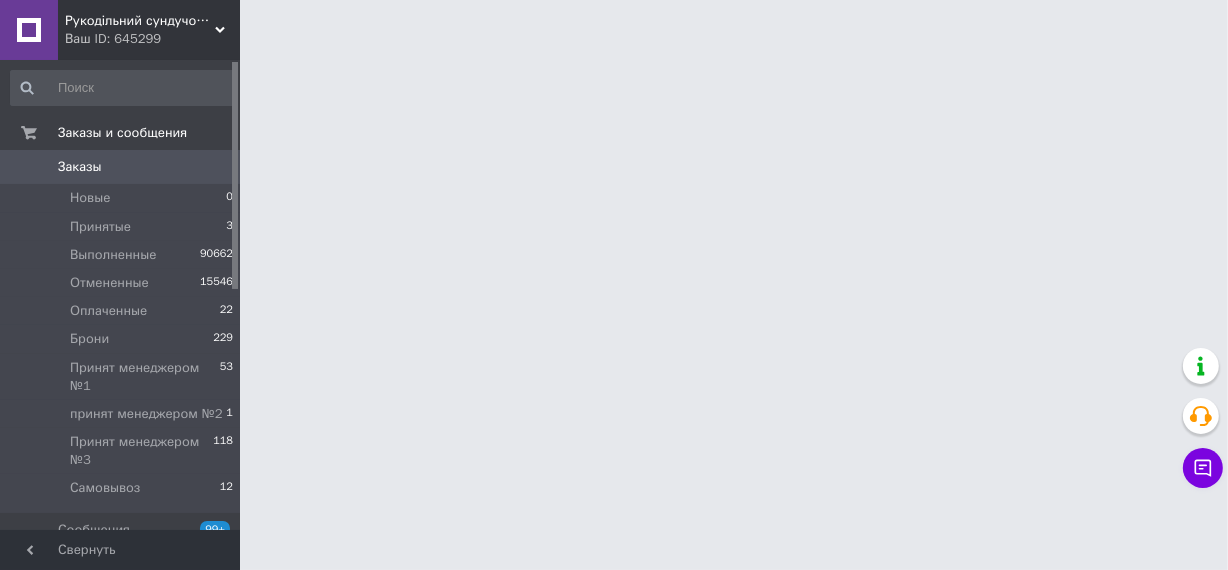 scroll, scrollTop: 0, scrollLeft: 0, axis: both 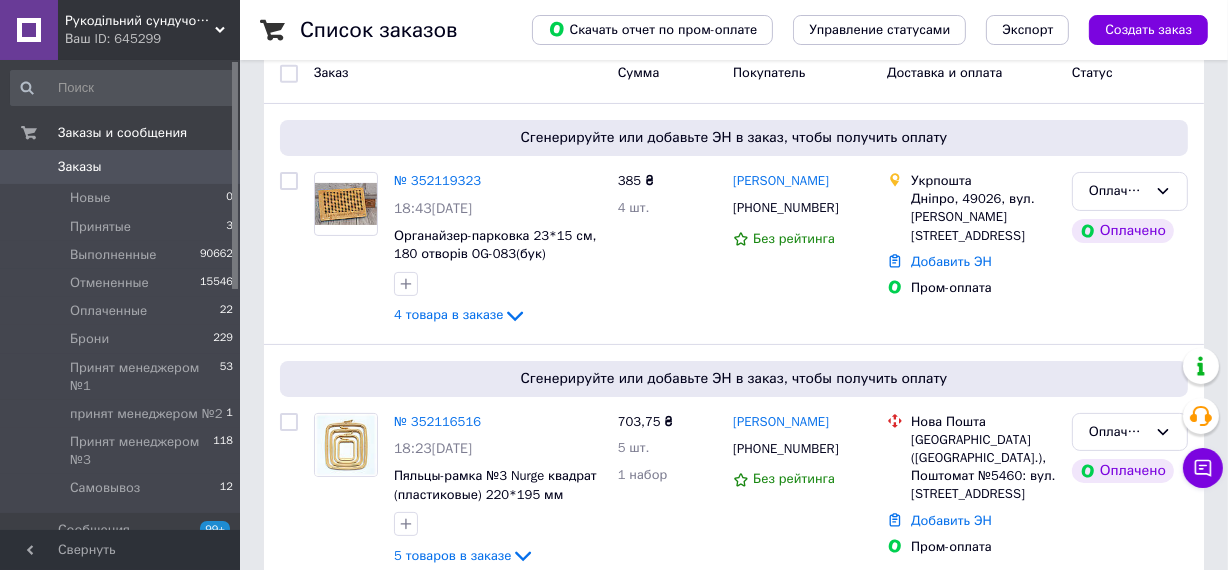click on "Заказы" at bounding box center (80, 167) 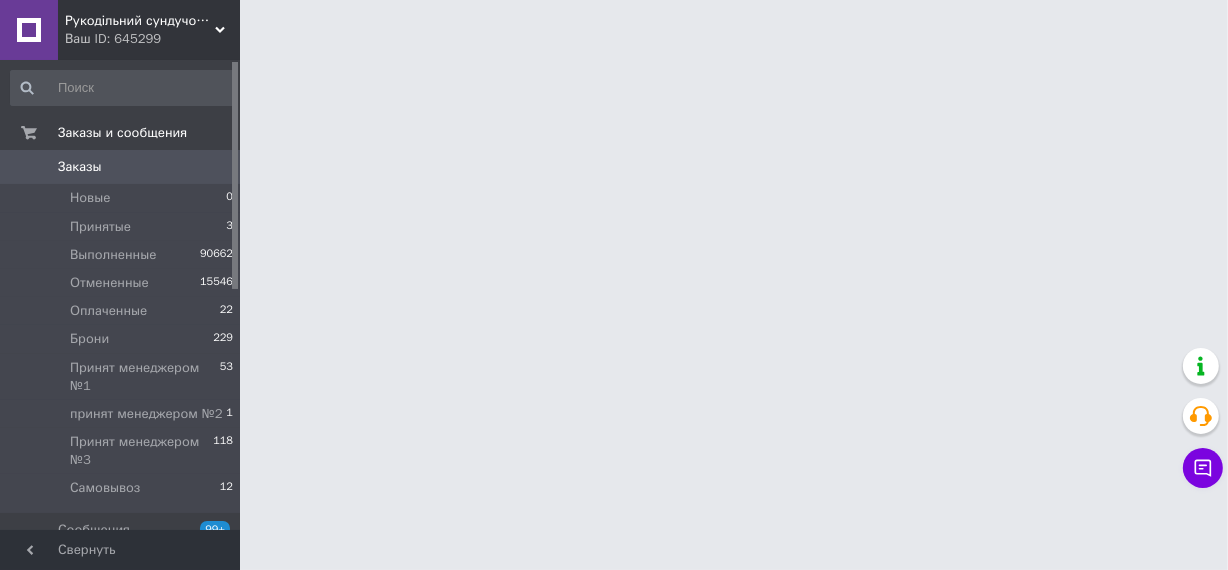 scroll, scrollTop: 0, scrollLeft: 0, axis: both 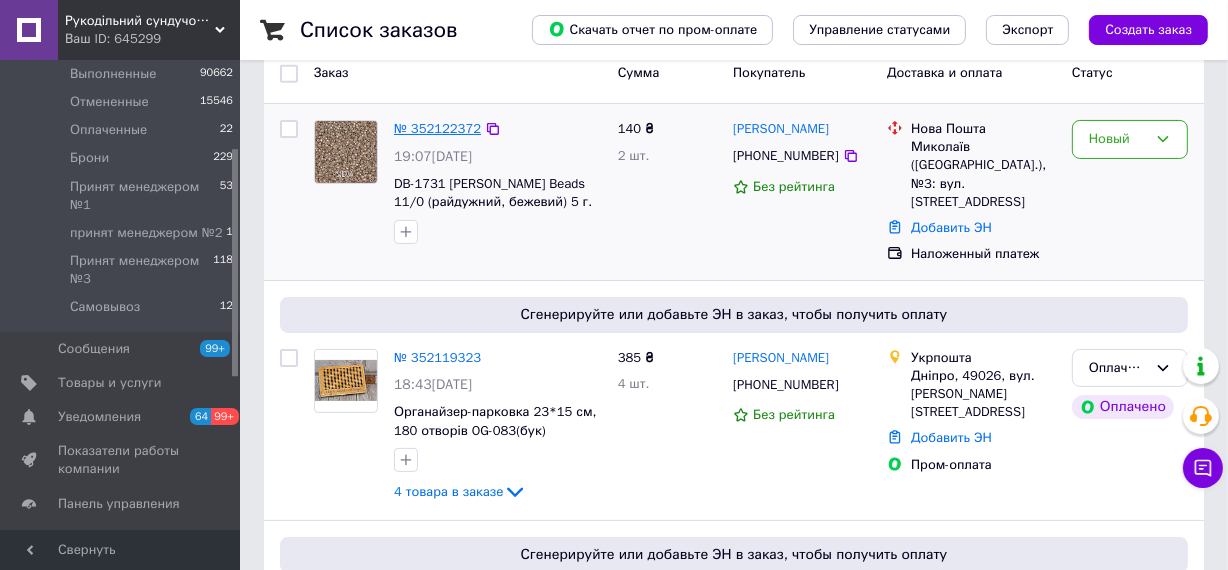 click on "№ 352122372" at bounding box center [437, 128] 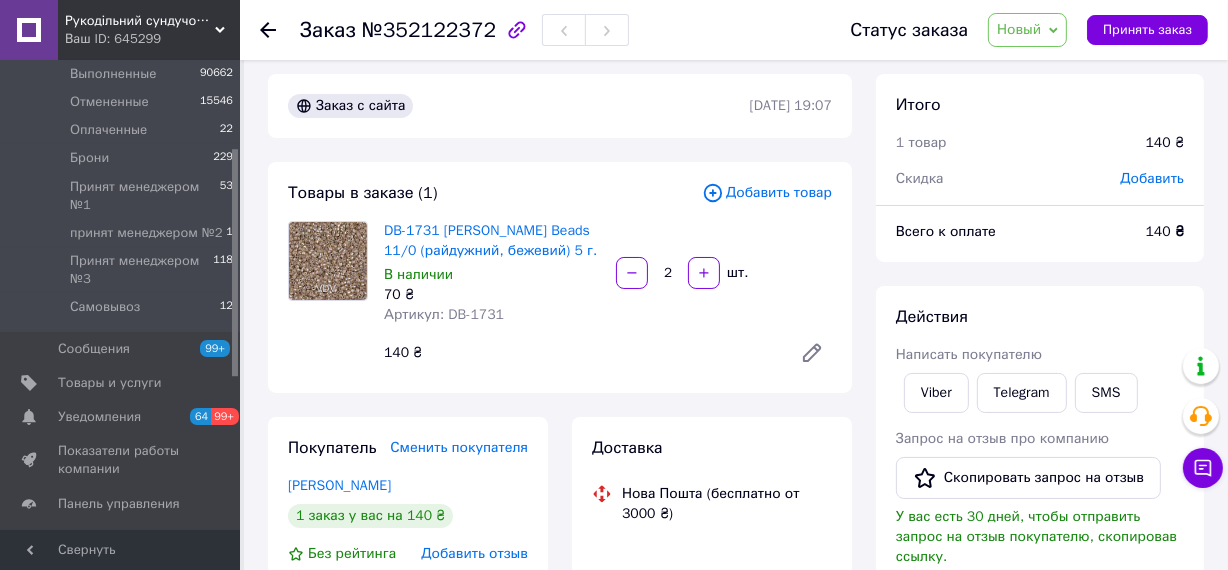 scroll, scrollTop: 0, scrollLeft: 0, axis: both 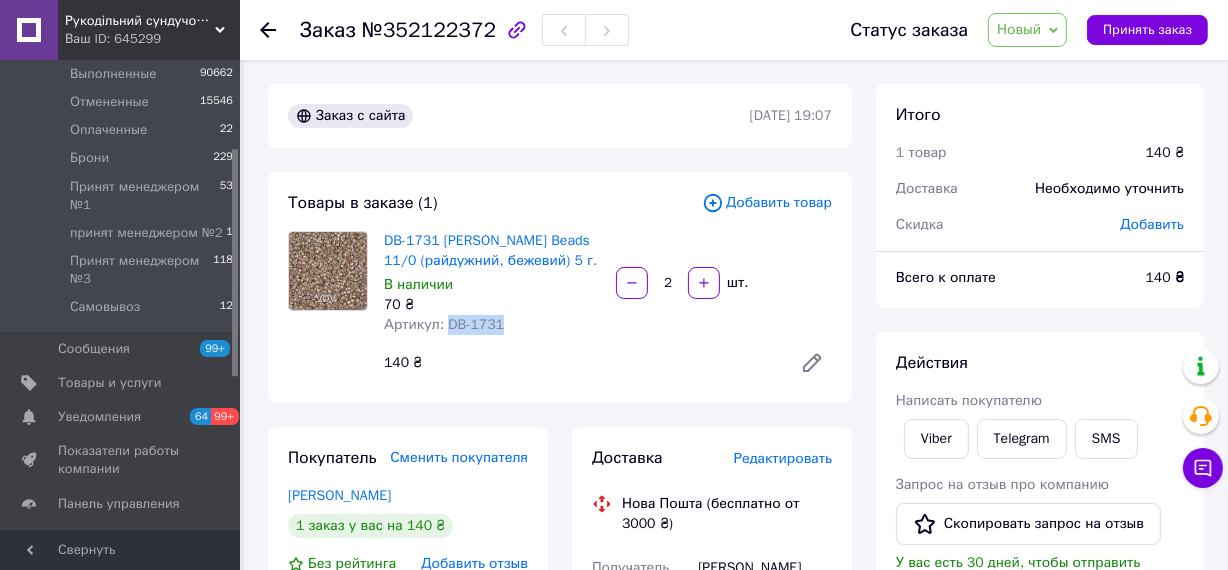 drag, startPoint x: 444, startPoint y: 344, endPoint x: 512, endPoint y: 344, distance: 68 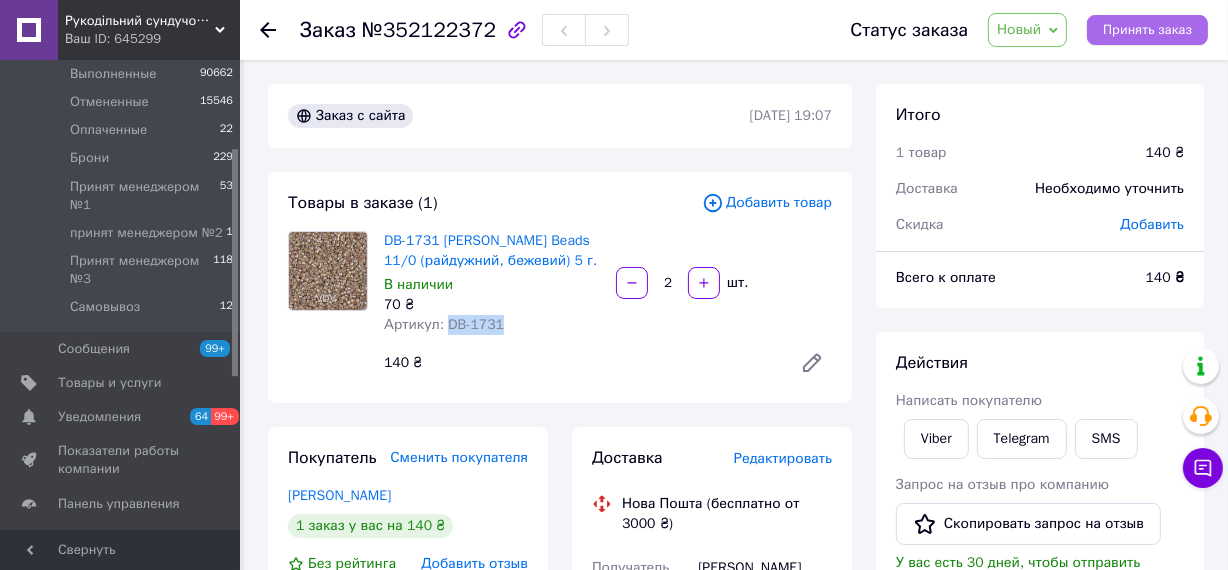 click on "Принять заказ" at bounding box center (1147, 30) 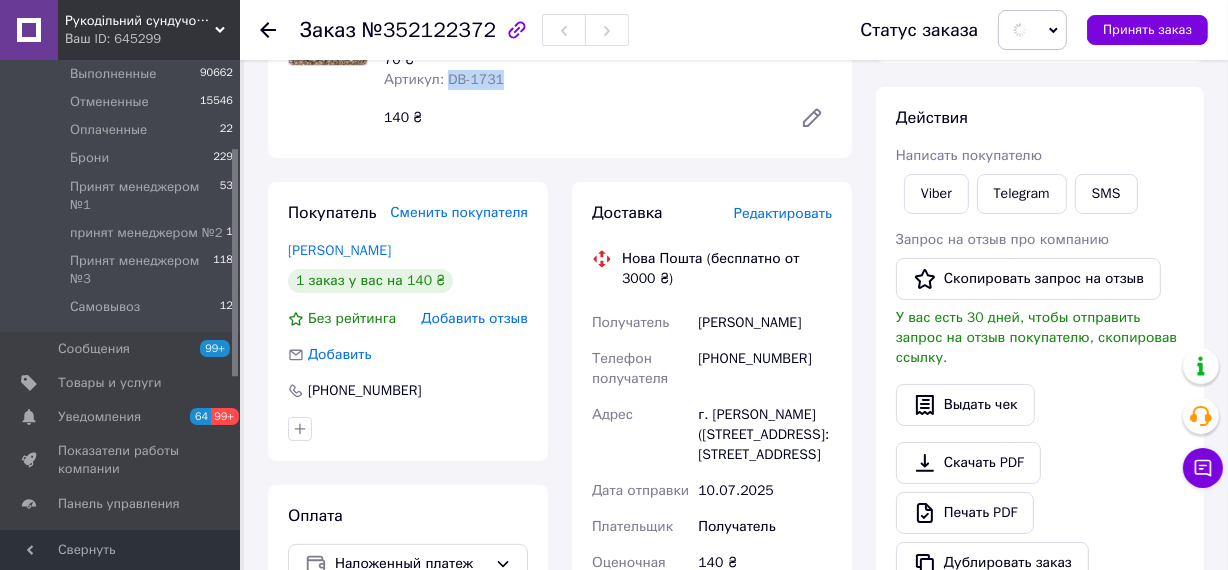 scroll, scrollTop: 272, scrollLeft: 0, axis: vertical 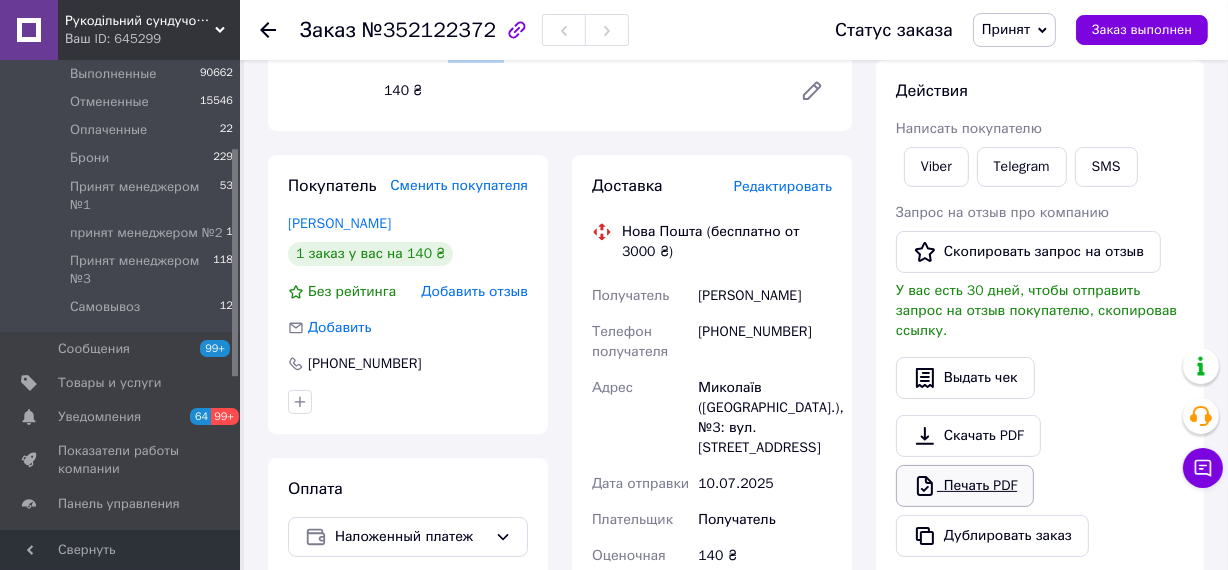 click on "Печать PDF" at bounding box center (965, 486) 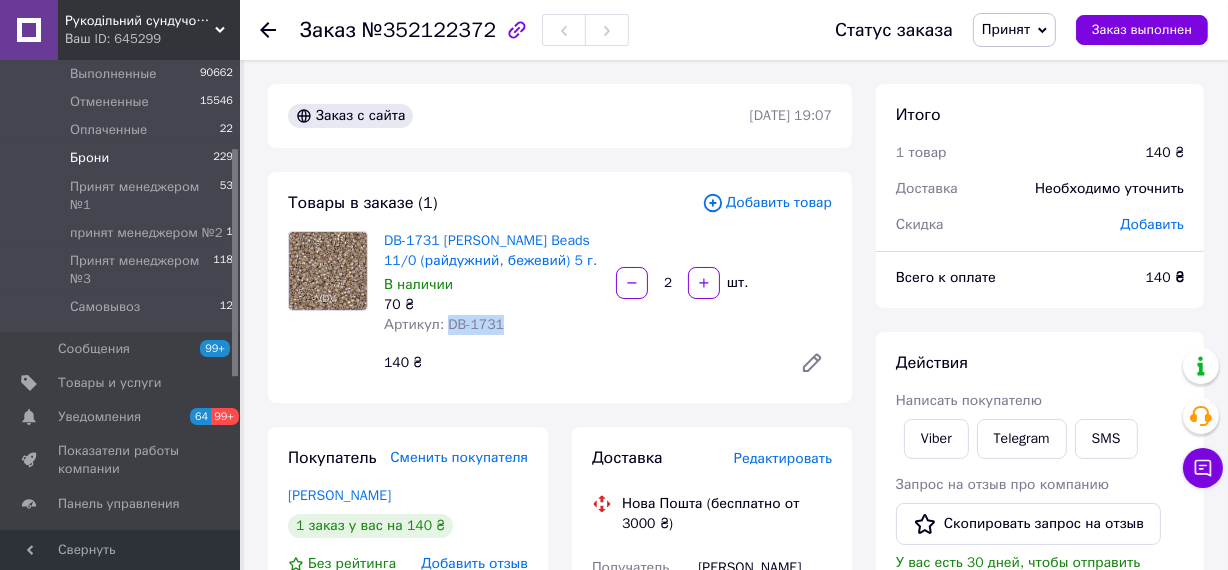 scroll, scrollTop: 0, scrollLeft: 0, axis: both 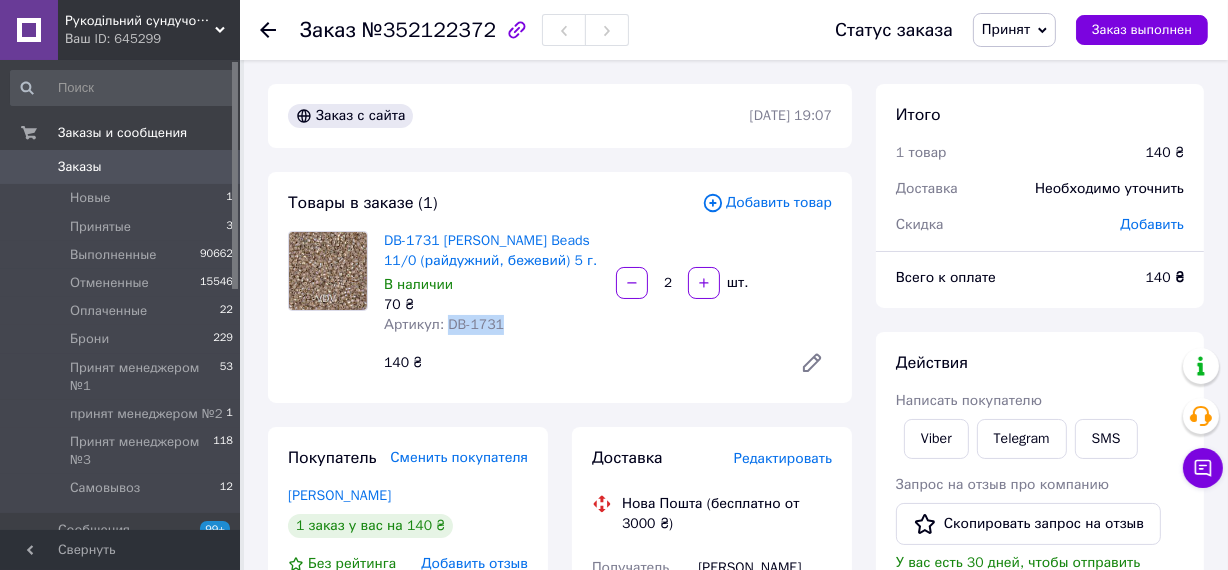 click on "Заказы" at bounding box center [80, 167] 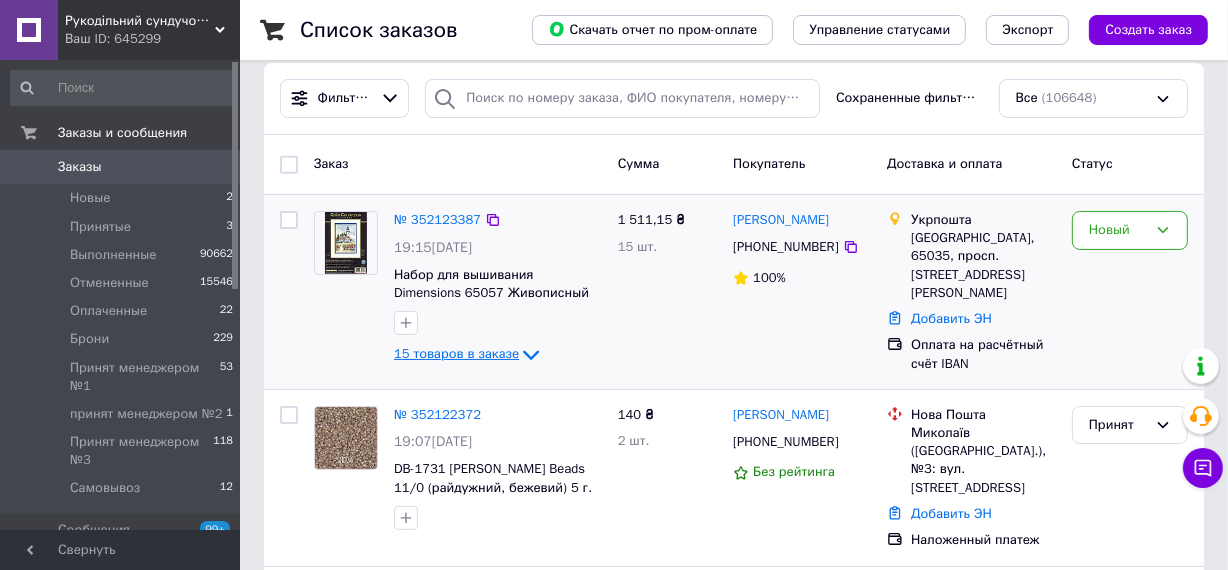 scroll, scrollTop: 272, scrollLeft: 0, axis: vertical 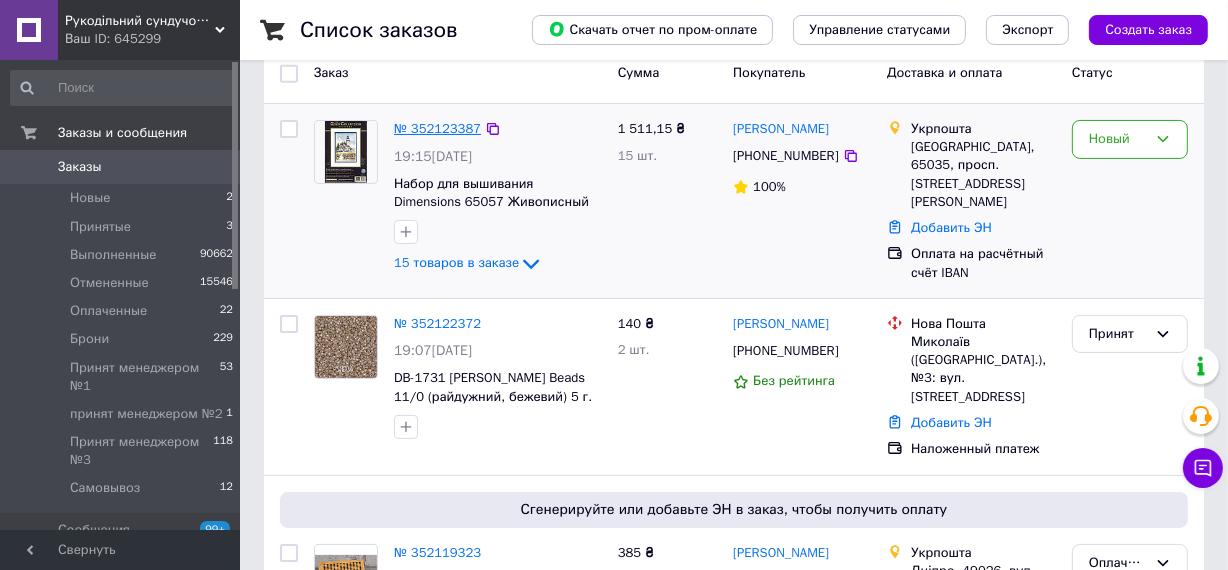 click on "№ 352123387" at bounding box center (437, 128) 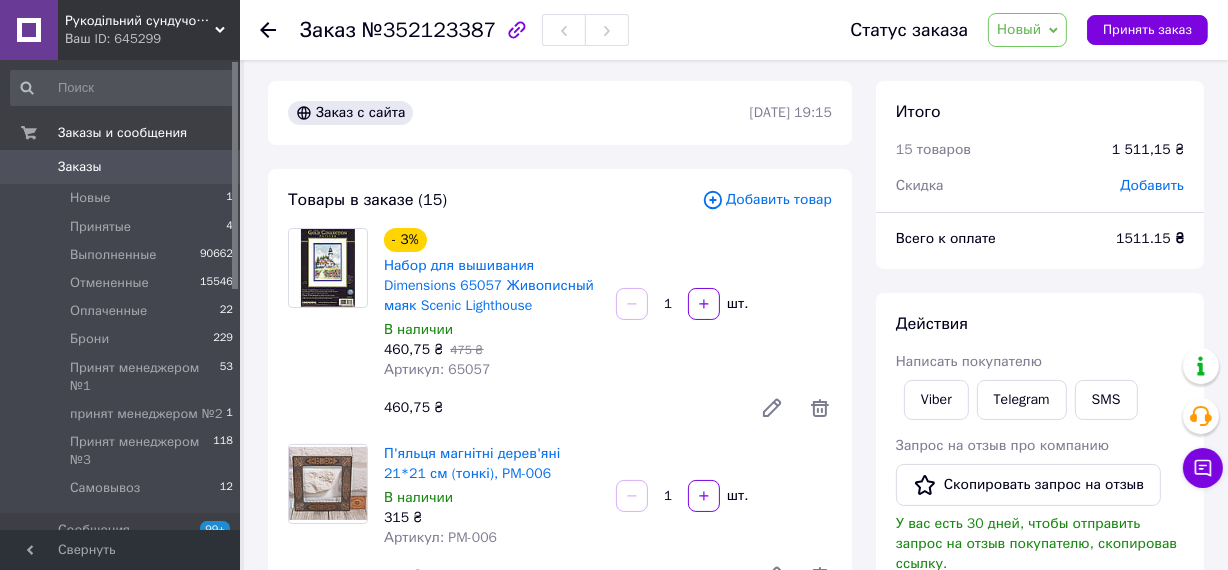 scroll, scrollTop: 0, scrollLeft: 0, axis: both 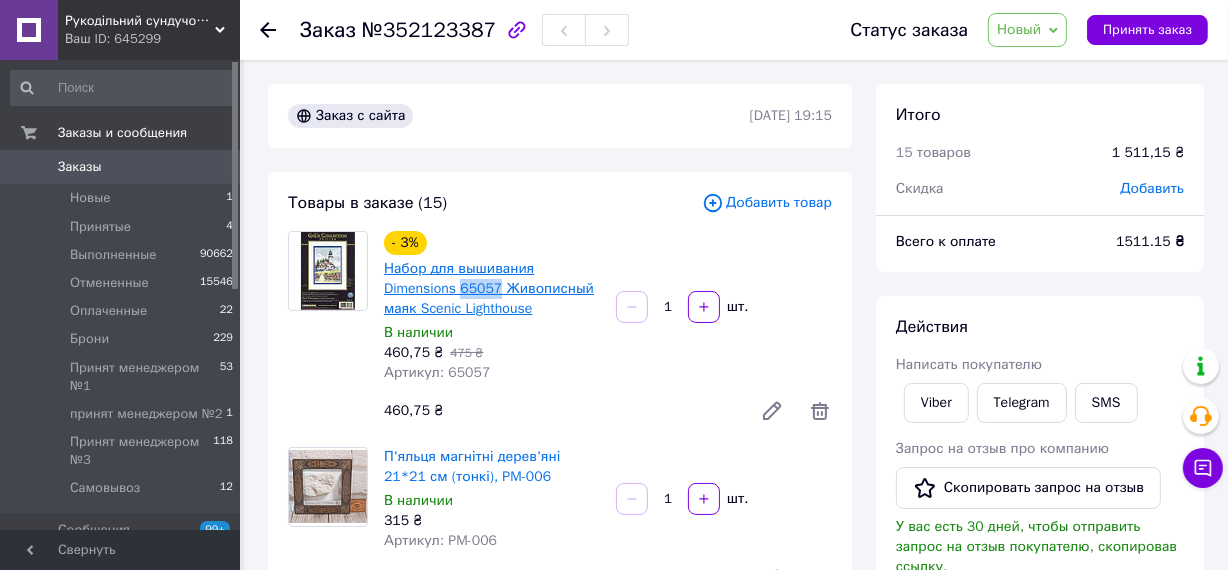 drag, startPoint x: 460, startPoint y: 287, endPoint x: 495, endPoint y: 289, distance: 35.057095 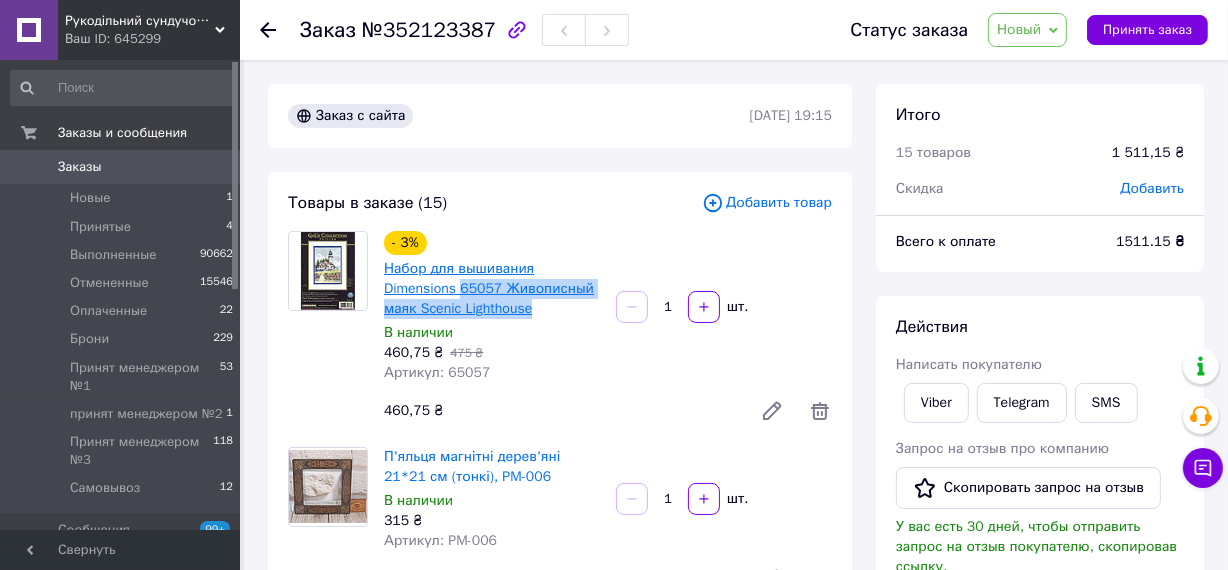 drag, startPoint x: 535, startPoint y: 310, endPoint x: 461, endPoint y: 287, distance: 77.491936 